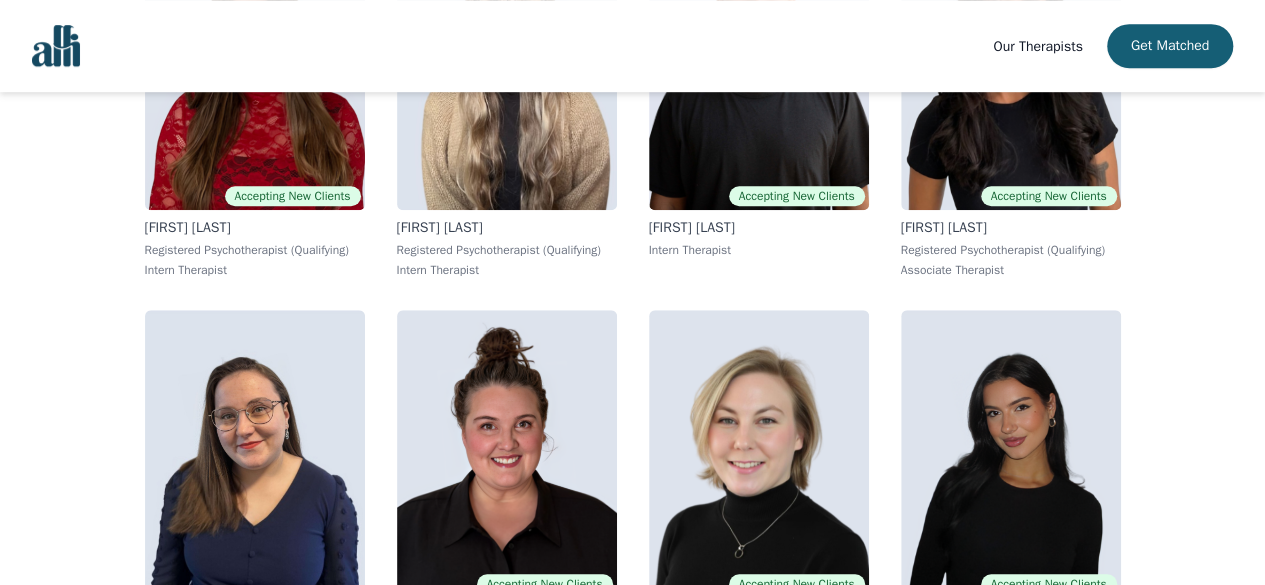 scroll, scrollTop: 614, scrollLeft: 0, axis: vertical 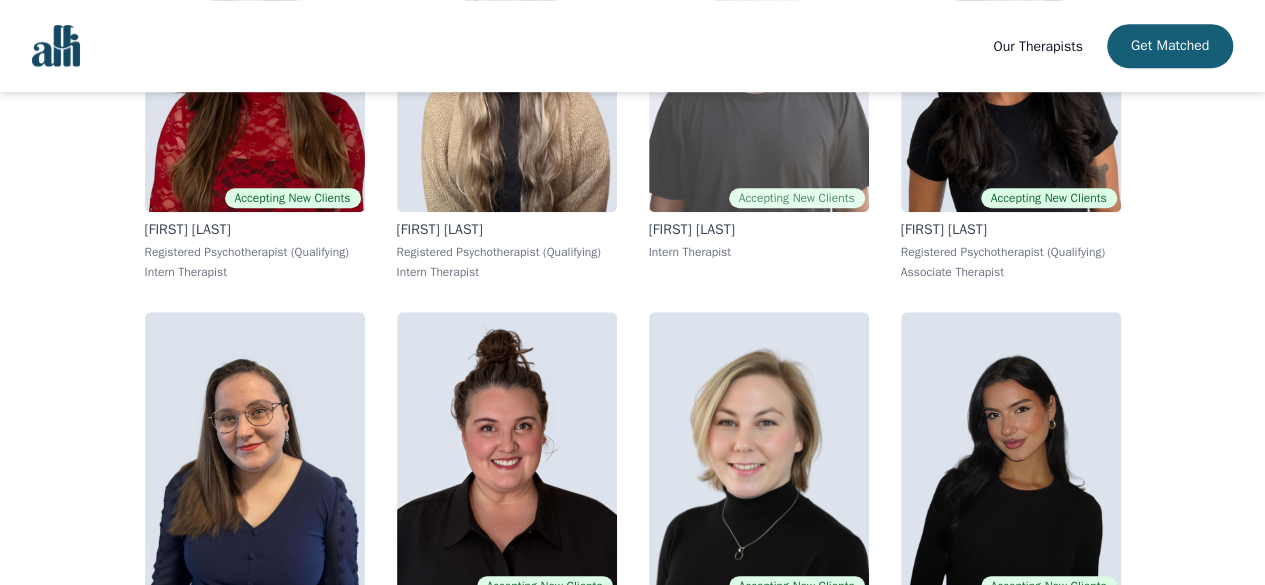 click on "[FIRST] [LAST]" at bounding box center [759, 230] 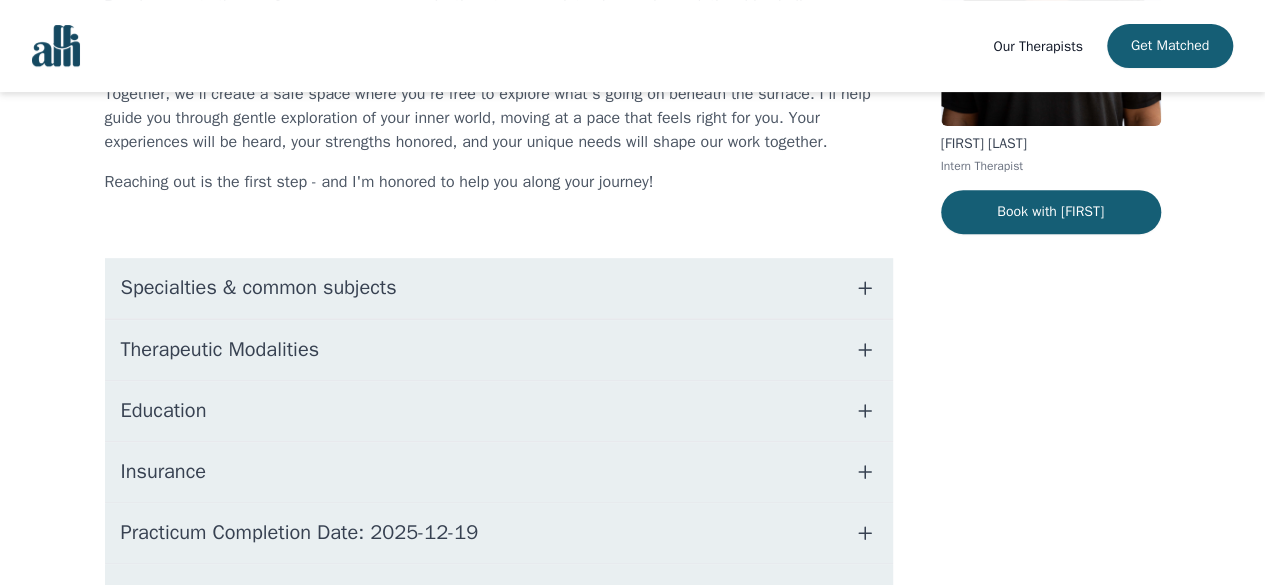 scroll, scrollTop: 294, scrollLeft: 0, axis: vertical 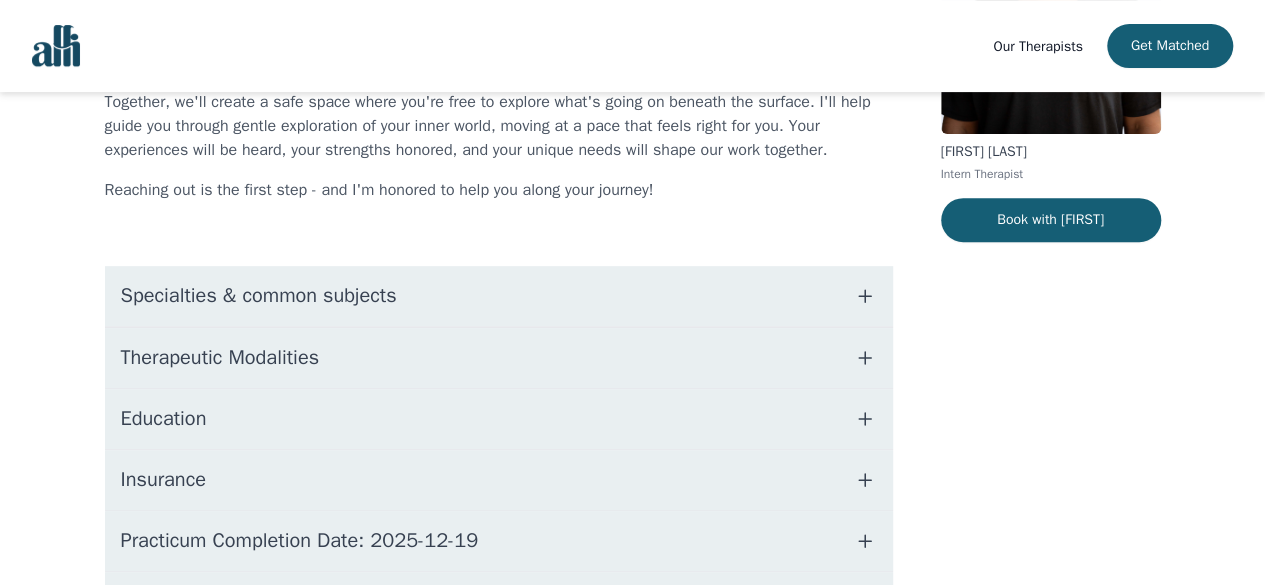 click on "Specialties & common subjects" at bounding box center (499, 296) 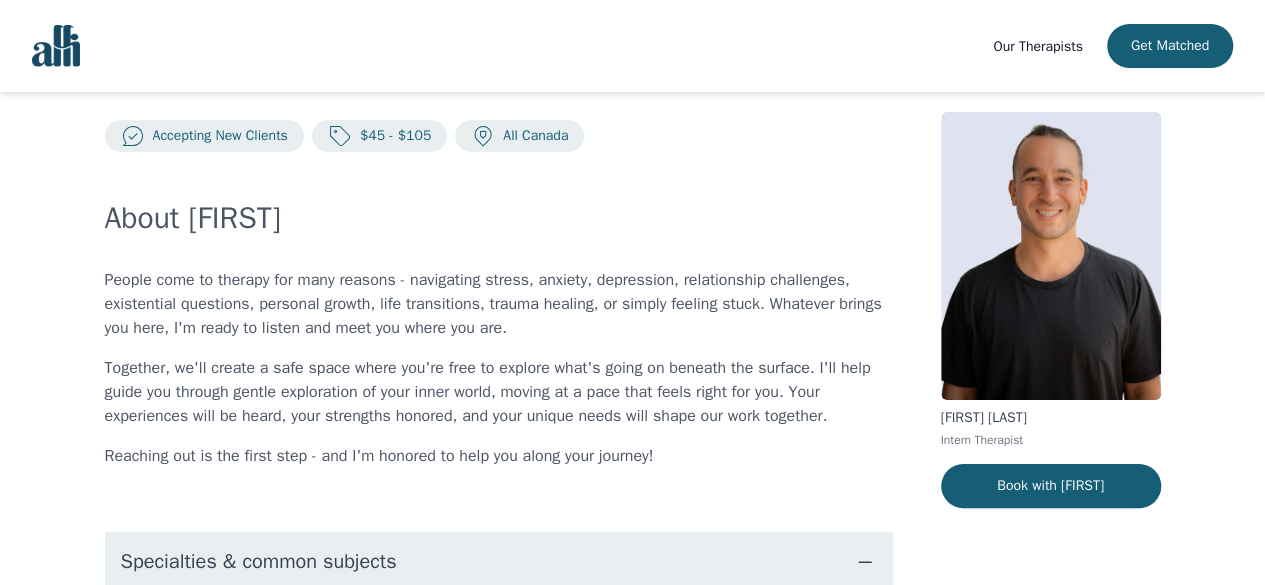 scroll, scrollTop: 0, scrollLeft: 0, axis: both 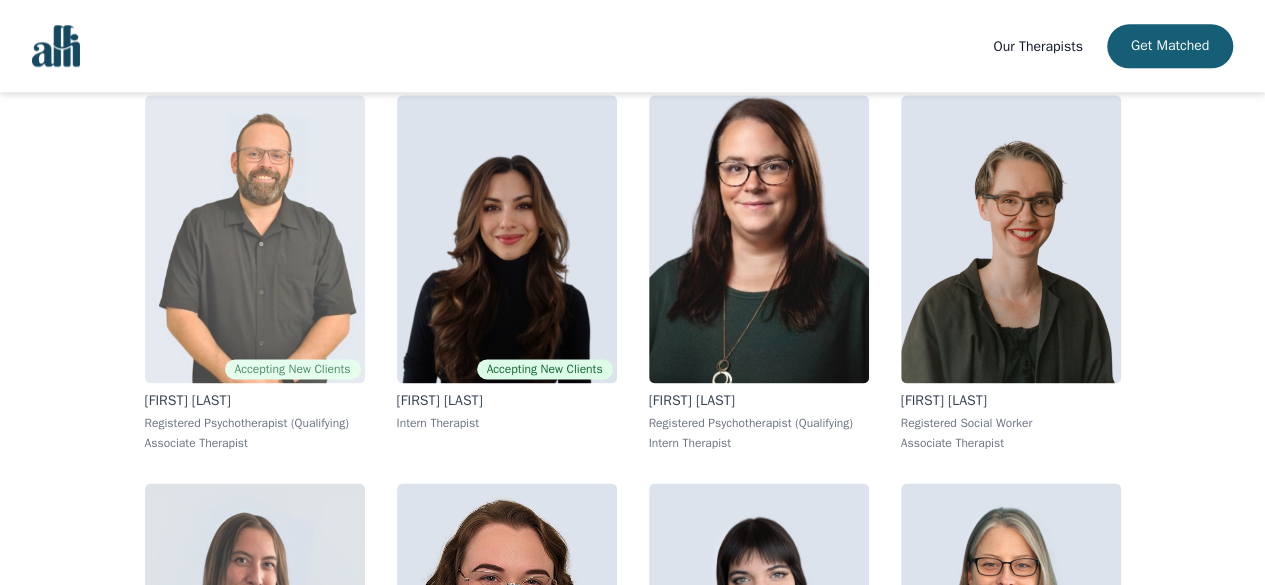 click at bounding box center (255, 239) 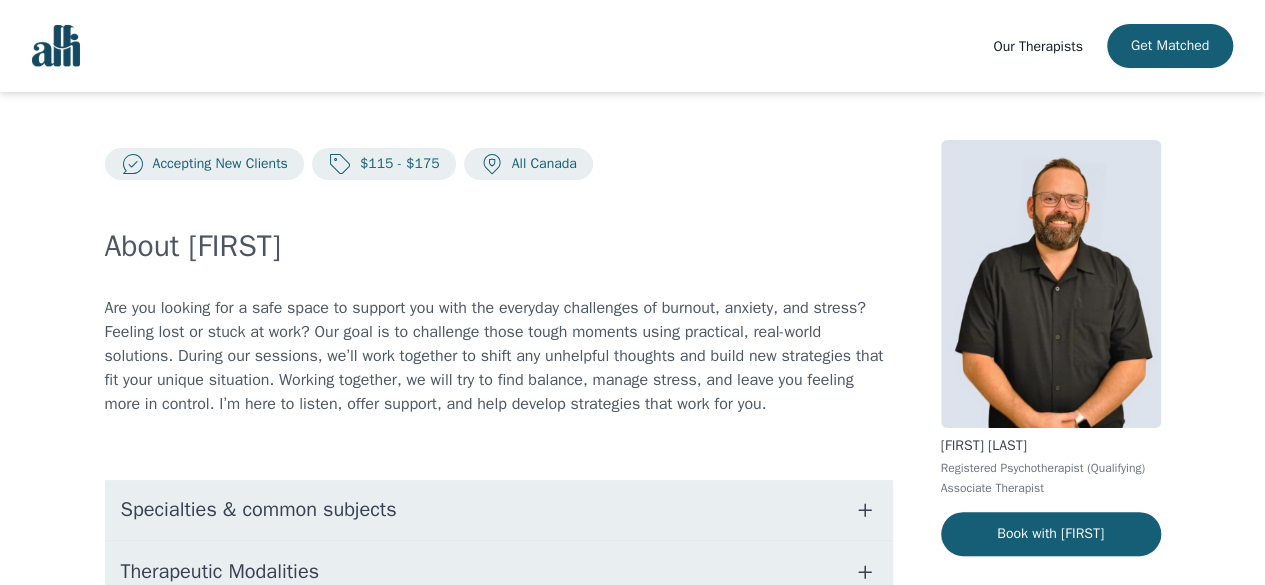 scroll, scrollTop: 56, scrollLeft: 0, axis: vertical 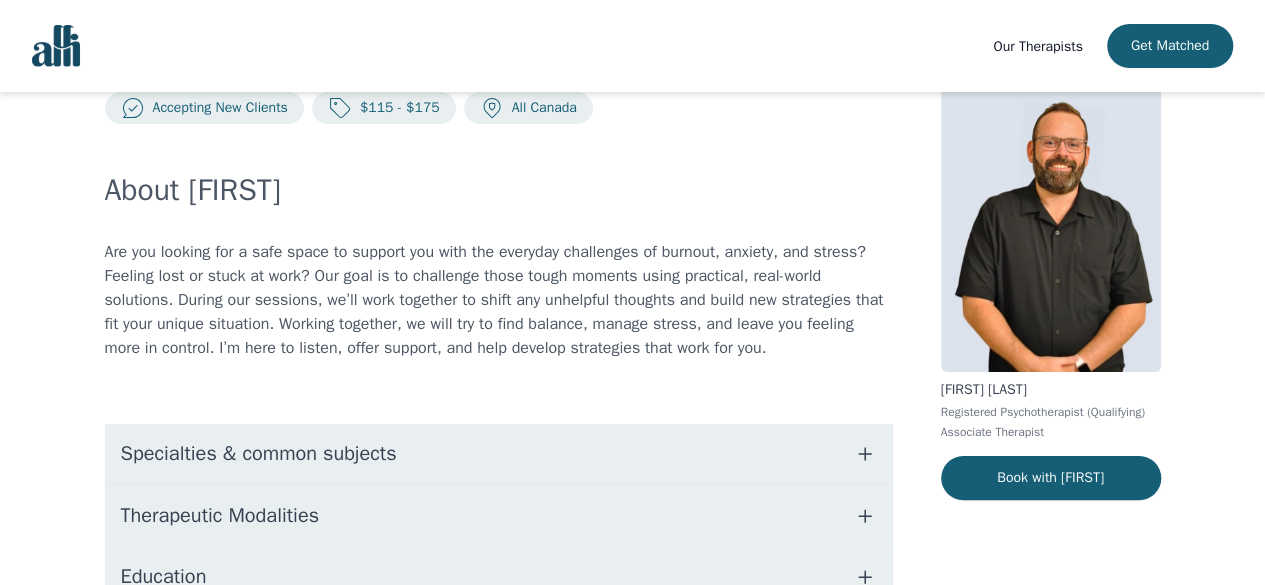 click on "Specialties & common subjects" at bounding box center [259, 454] 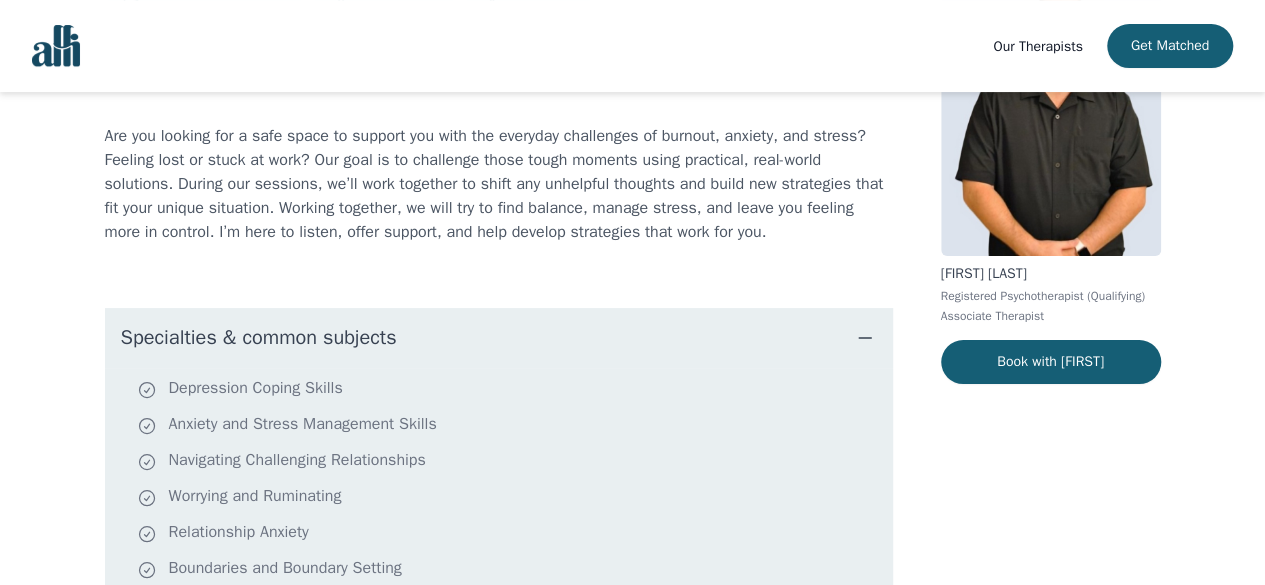 scroll, scrollTop: 0, scrollLeft: 0, axis: both 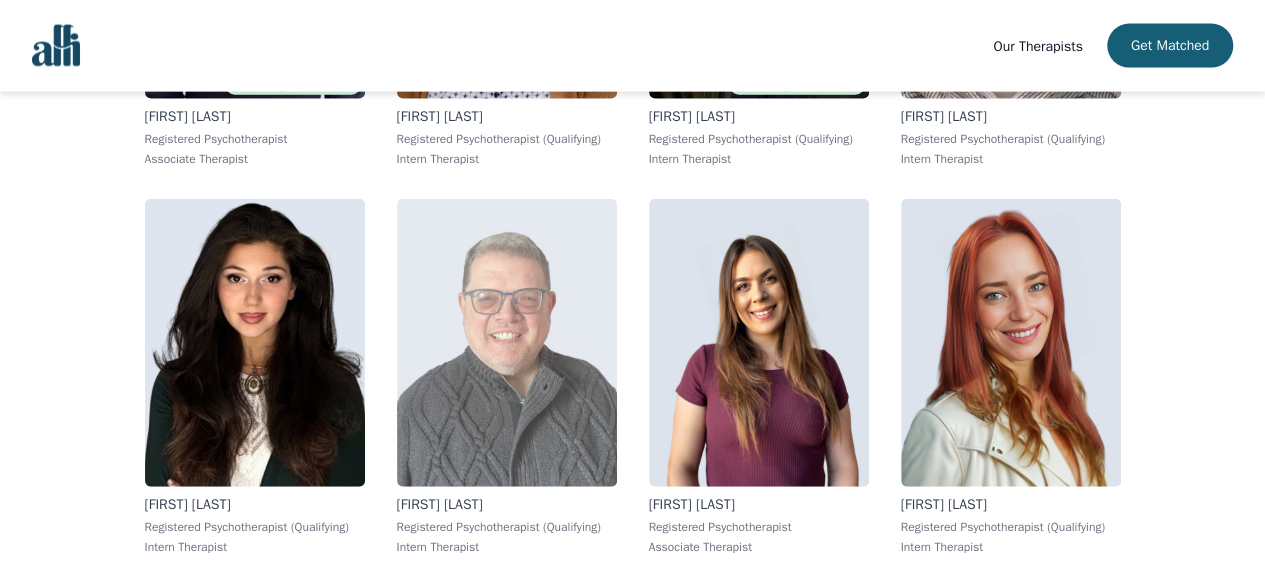 click at bounding box center (507, 343) 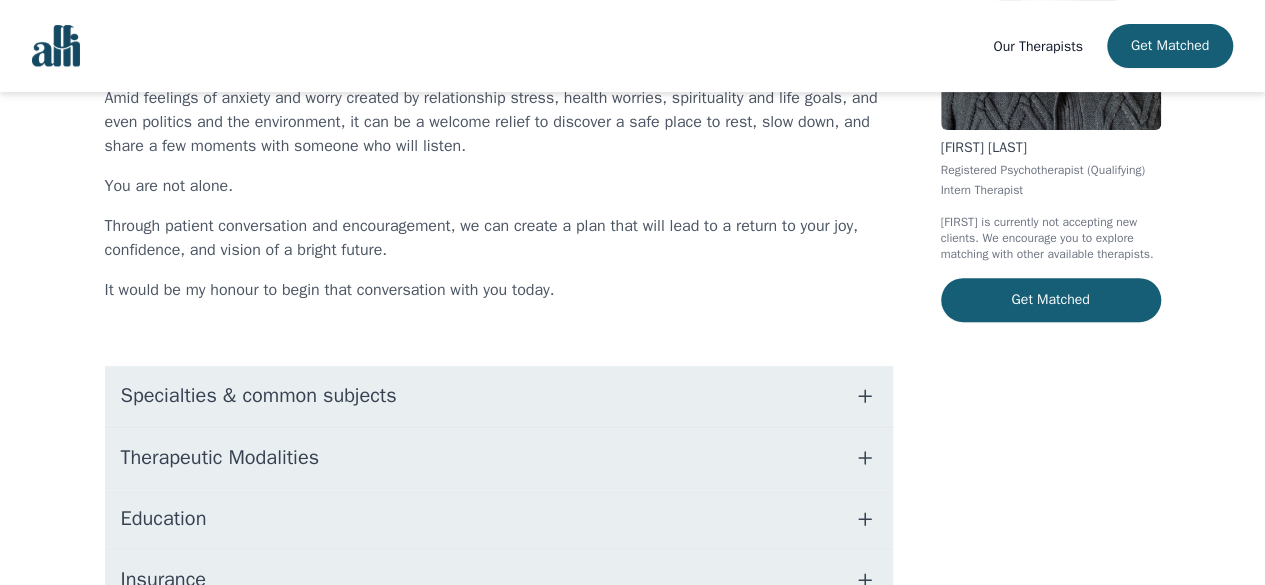scroll, scrollTop: 316, scrollLeft: 0, axis: vertical 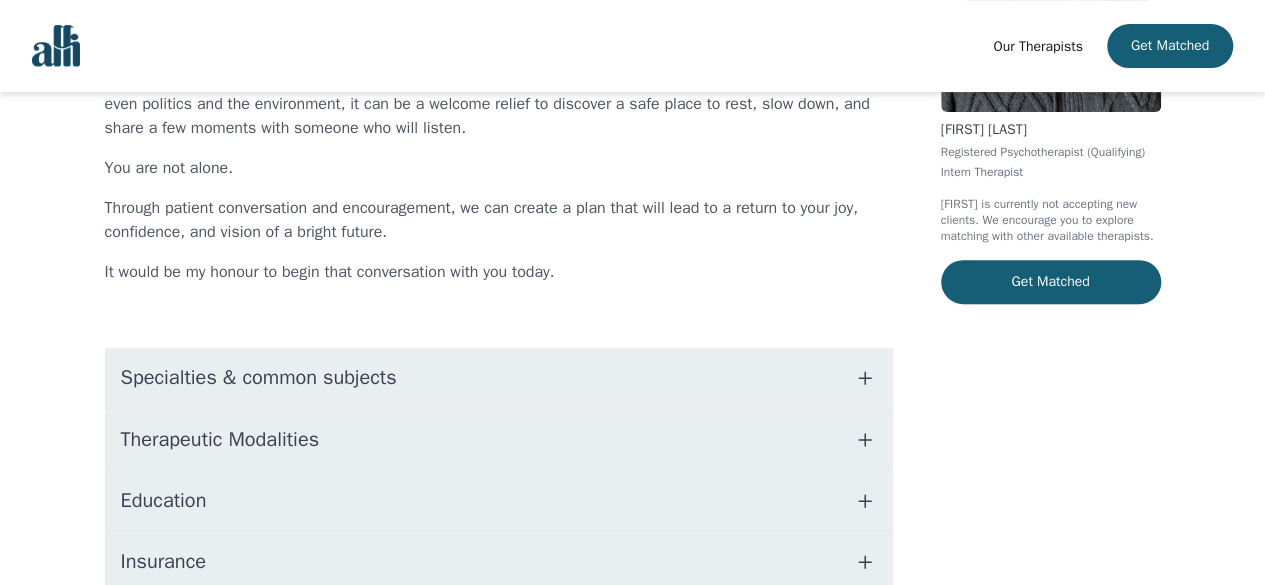 click on "Specialties & common subjects" at bounding box center (259, 378) 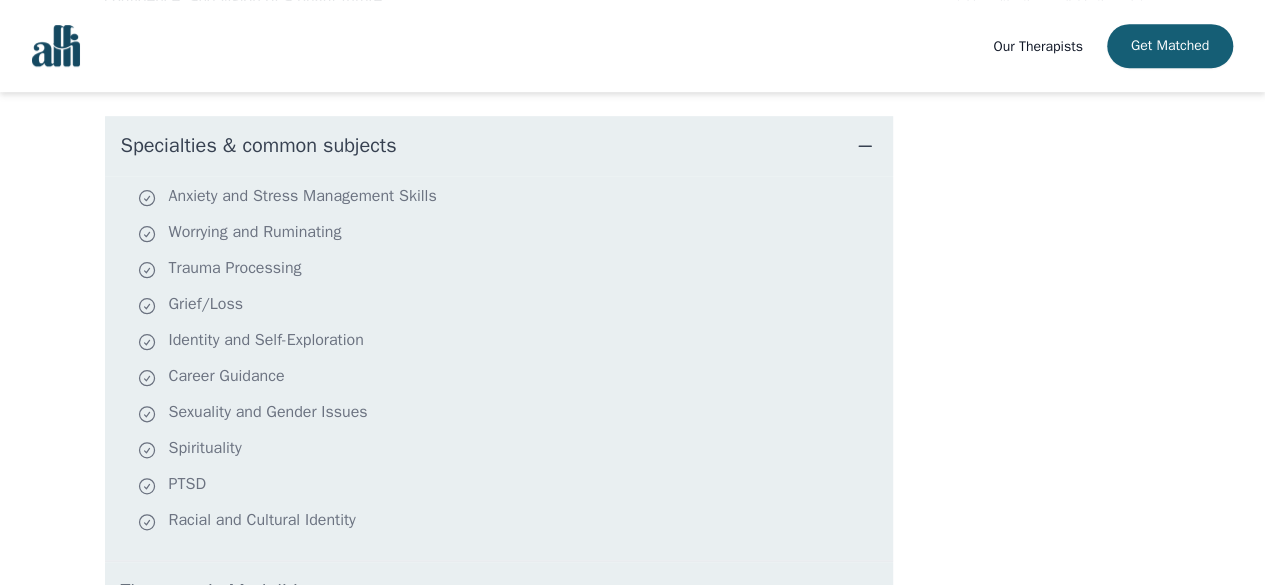 scroll, scrollTop: 552, scrollLeft: 0, axis: vertical 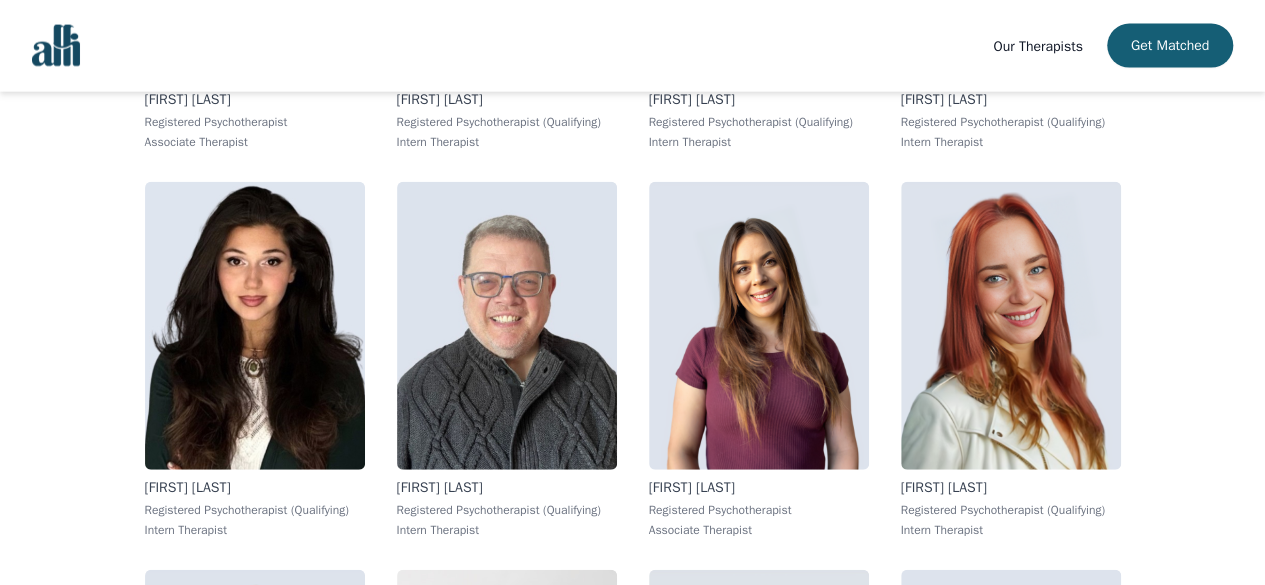 click at bounding box center (507, 326) 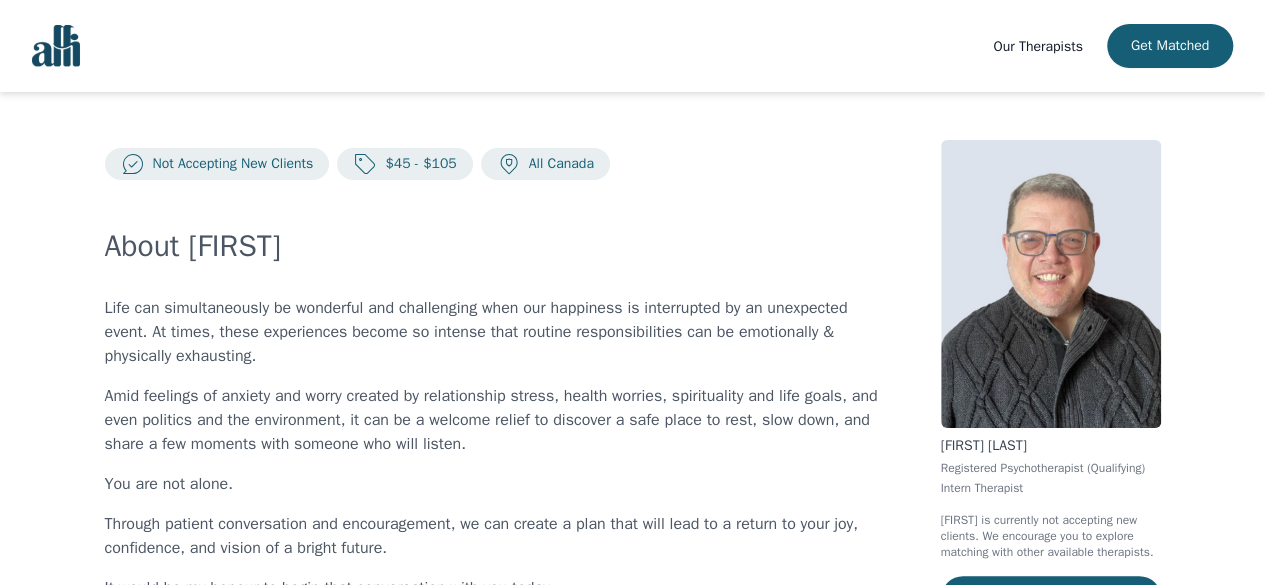 scroll, scrollTop: 370, scrollLeft: 0, axis: vertical 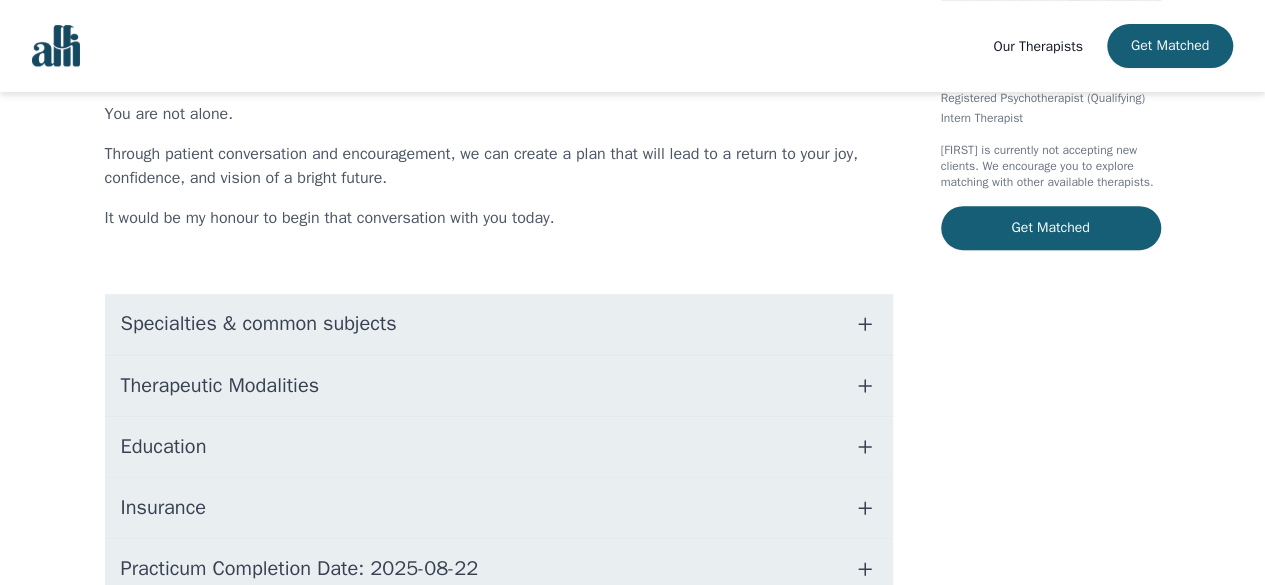 click on "Specialties & common subjects" at bounding box center (259, 324) 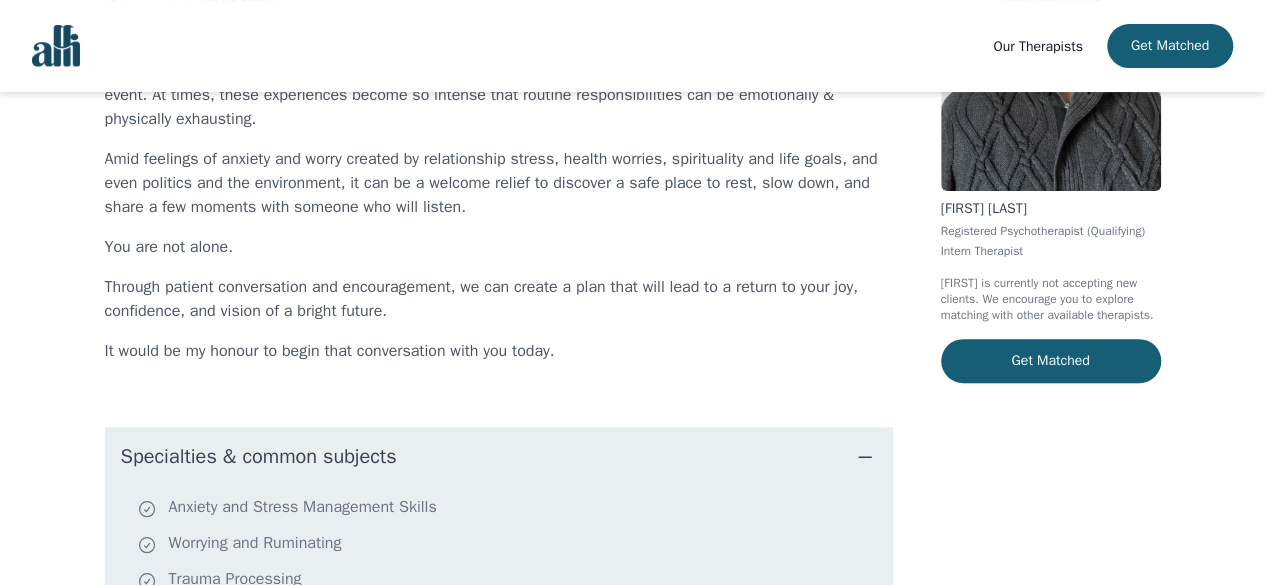 scroll, scrollTop: 236, scrollLeft: 0, axis: vertical 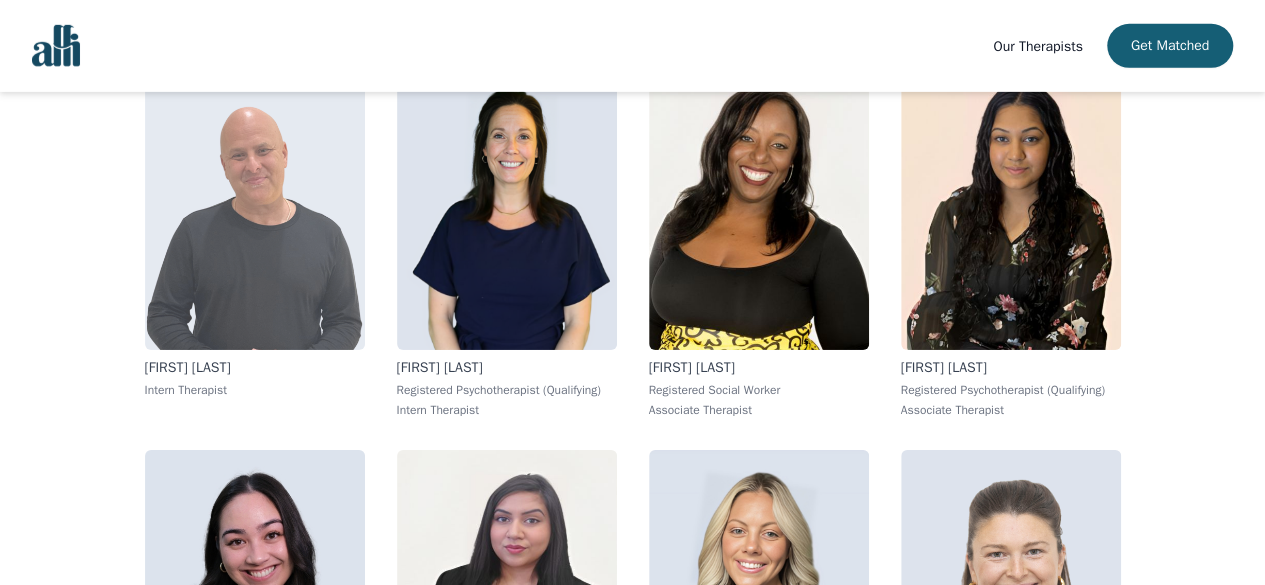 click at bounding box center (255, 206) 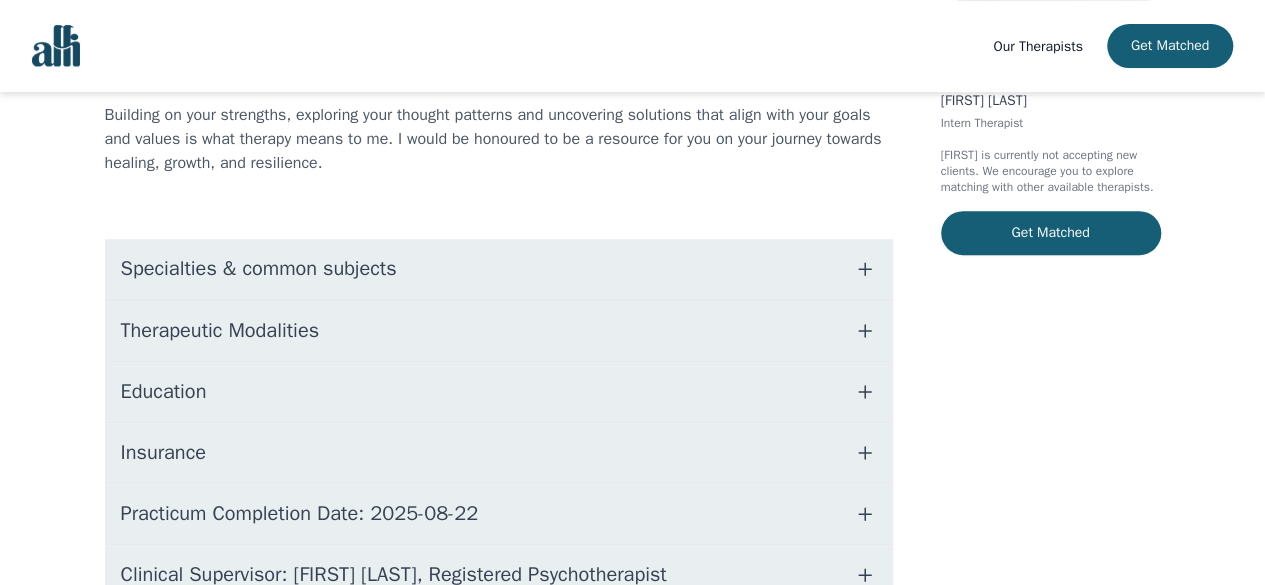 scroll, scrollTop: 346, scrollLeft: 0, axis: vertical 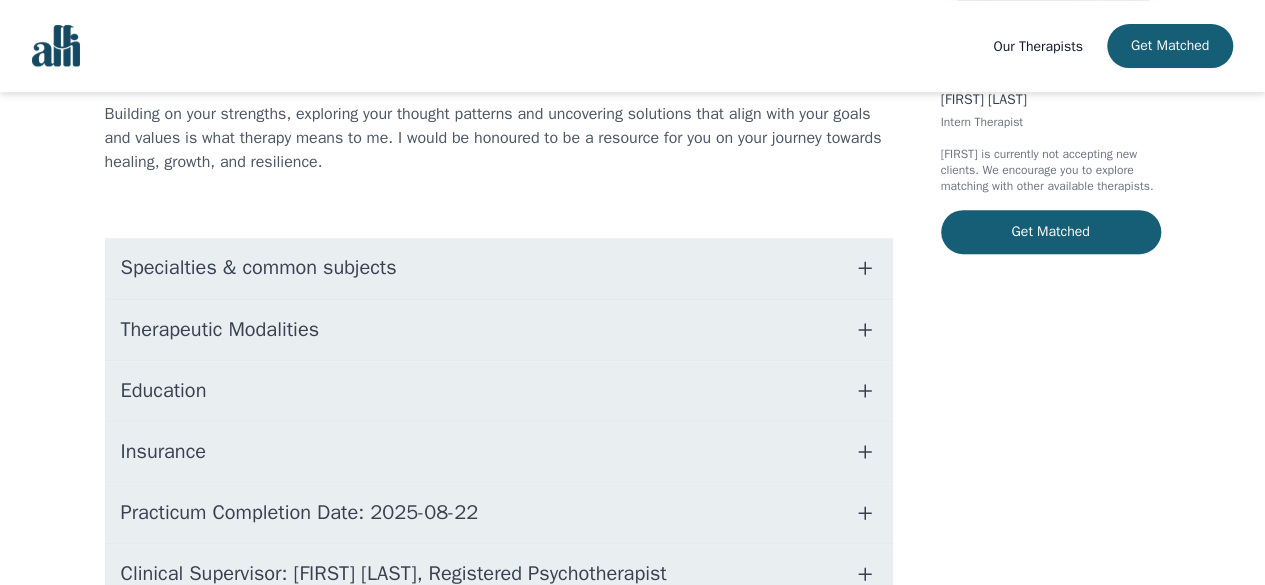 click on "Specialties & common subjects" at bounding box center [259, 268] 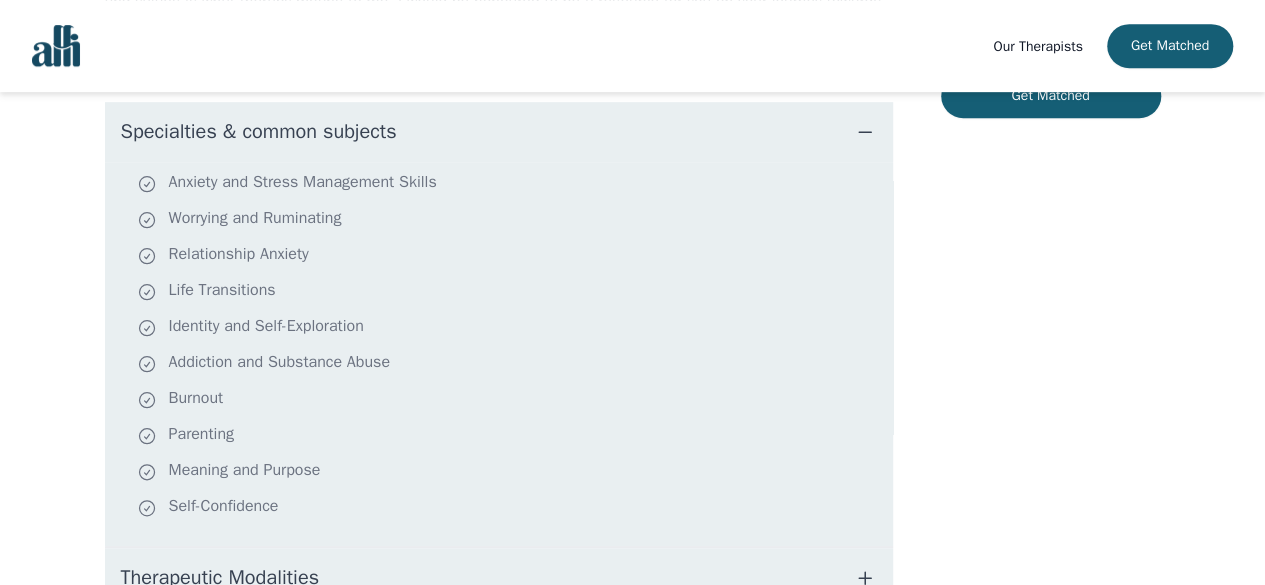 scroll, scrollTop: 484, scrollLeft: 0, axis: vertical 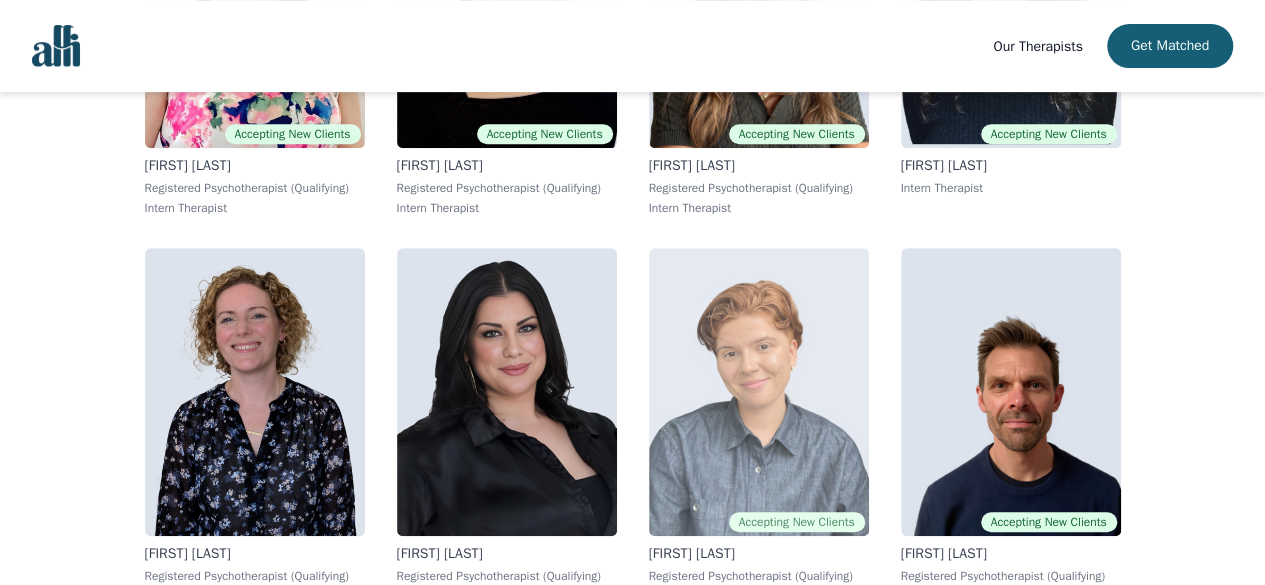 click at bounding box center [759, 392] 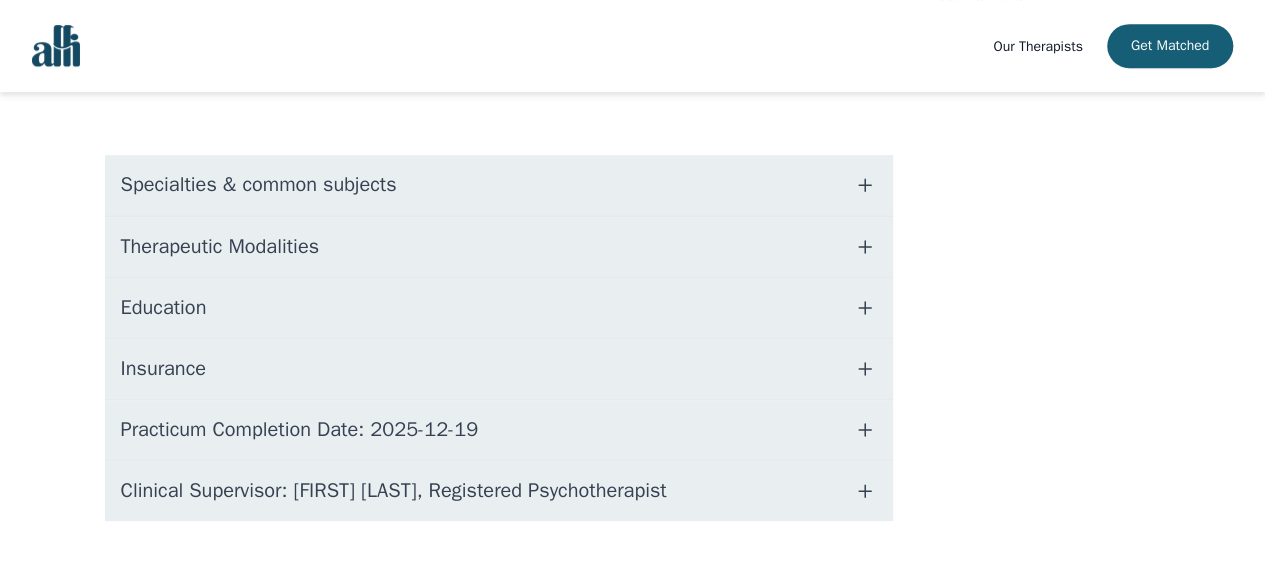 scroll, scrollTop: 486, scrollLeft: 0, axis: vertical 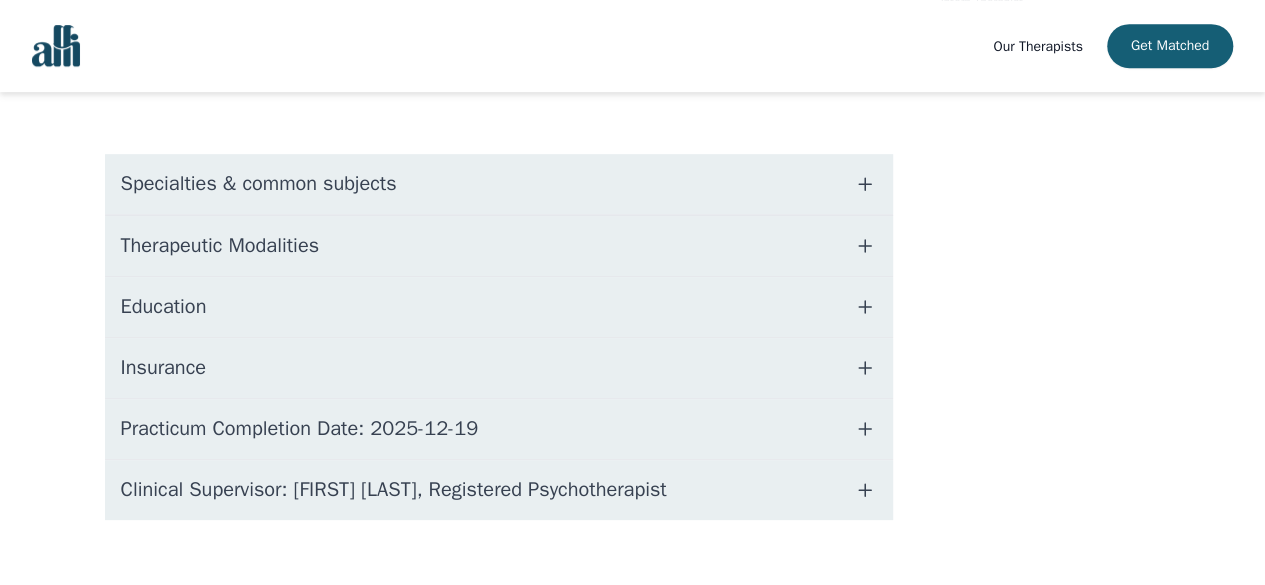 click on "Specialties & common subjects" at bounding box center (499, 184) 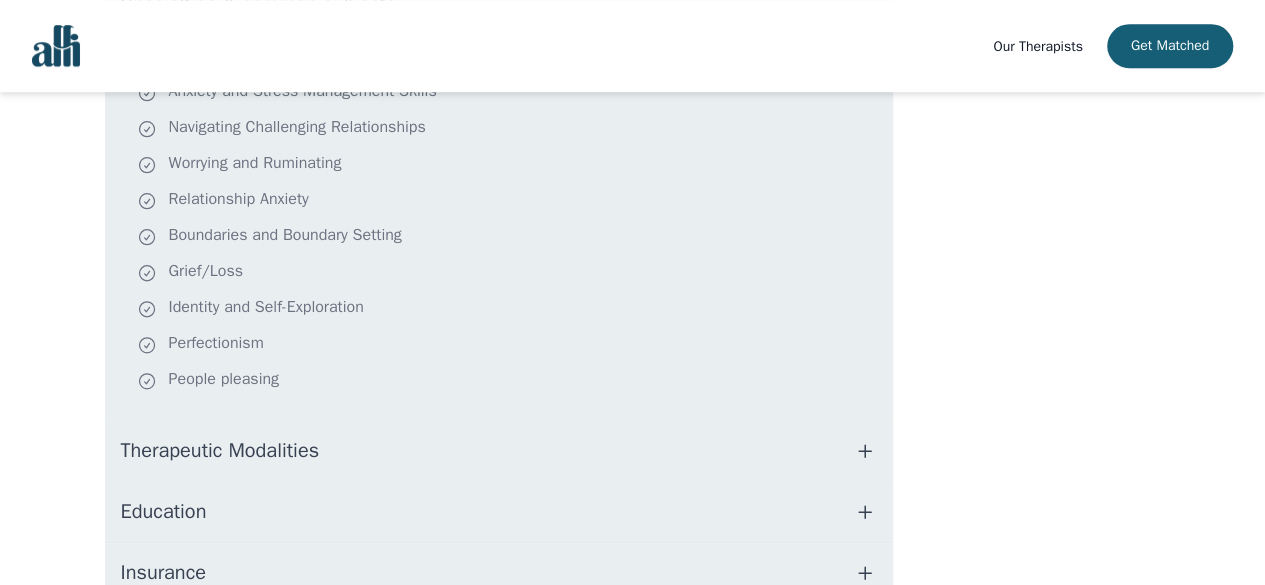 scroll, scrollTop: 714, scrollLeft: 0, axis: vertical 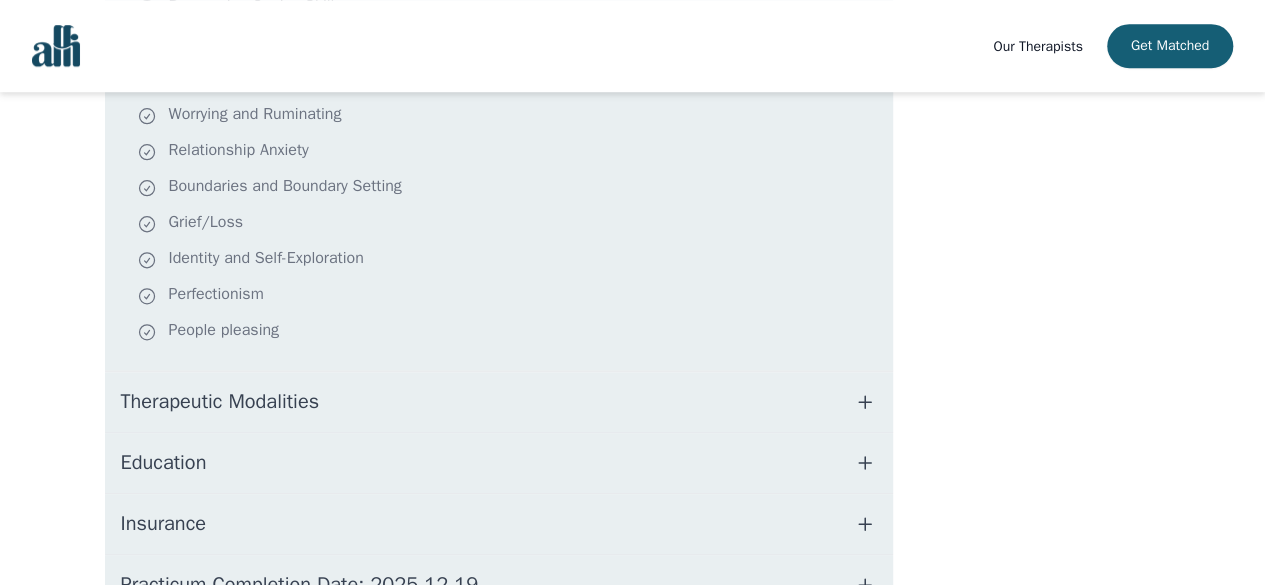 click on "Education" at bounding box center [499, 463] 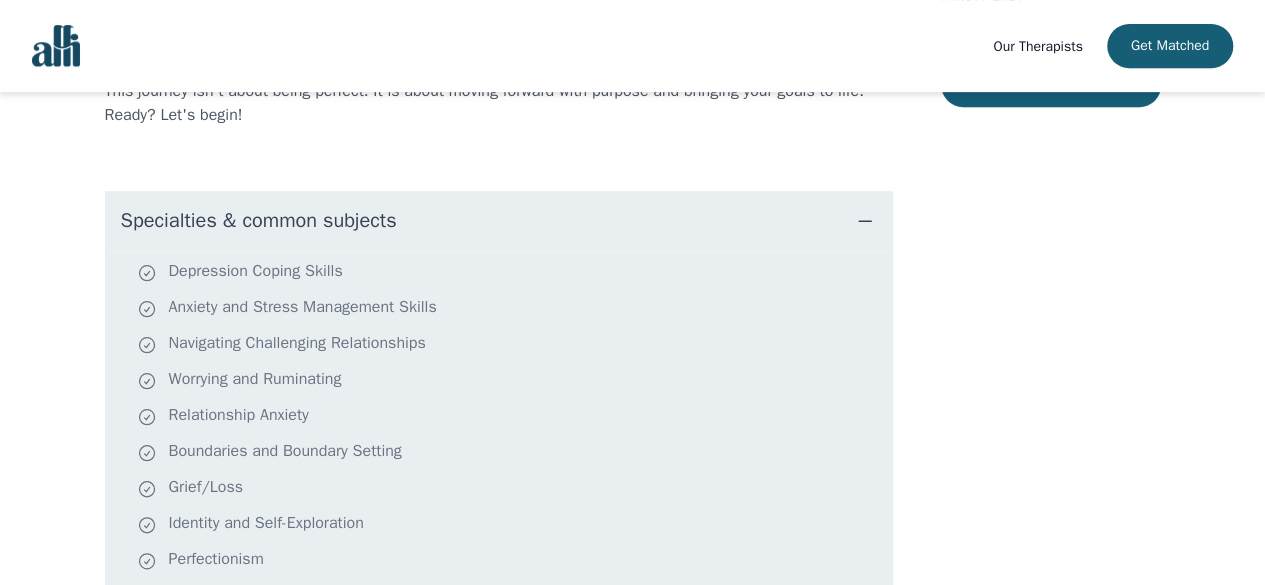 scroll, scrollTop: 88, scrollLeft: 0, axis: vertical 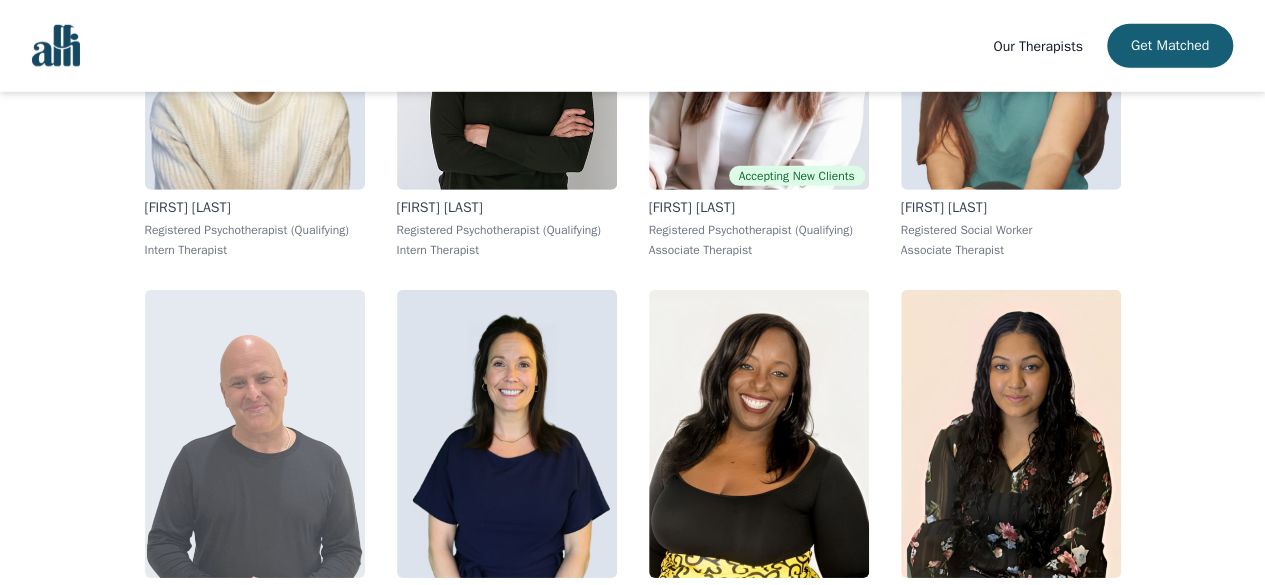 click at bounding box center (255, 434) 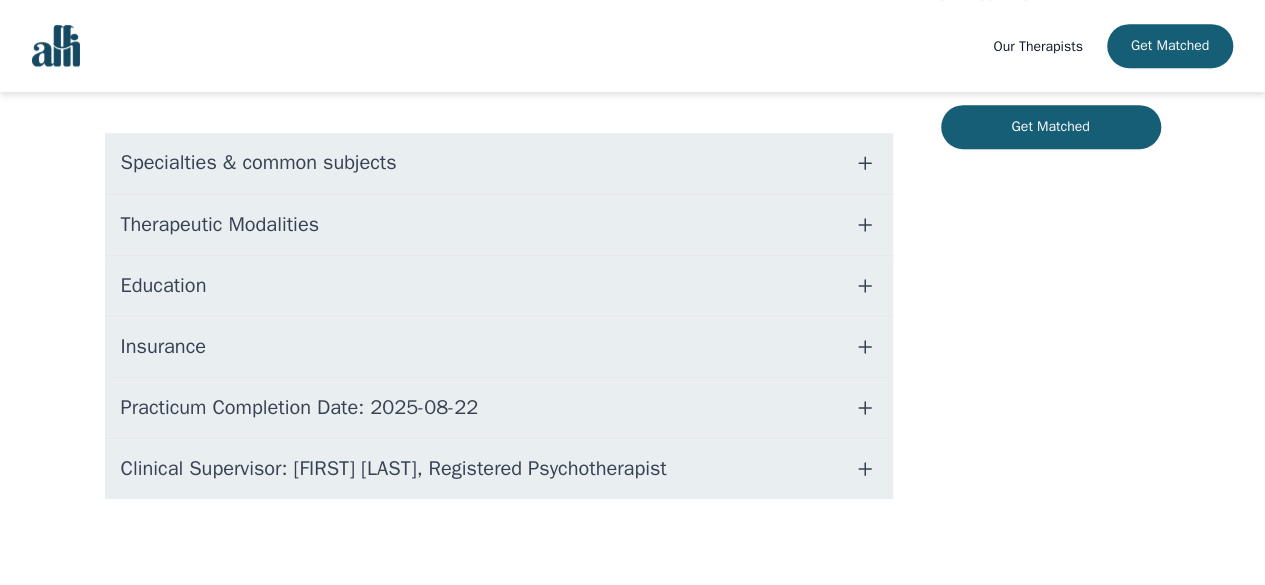 scroll, scrollTop: 452, scrollLeft: 0, axis: vertical 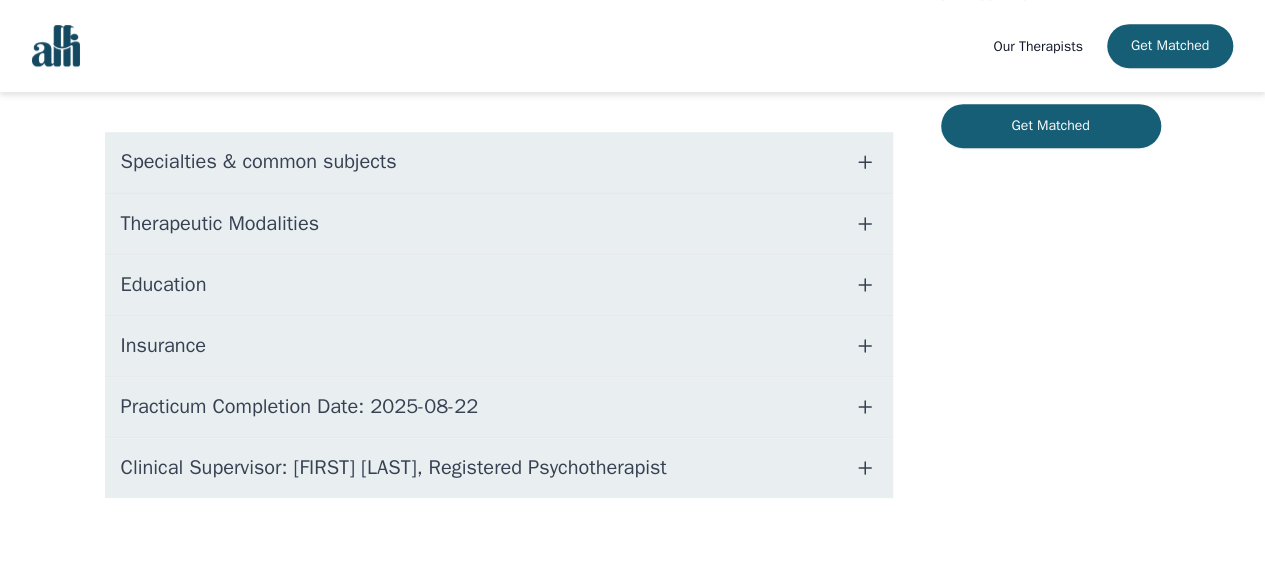 click on "Specialties & common subjects" at bounding box center (499, 162) 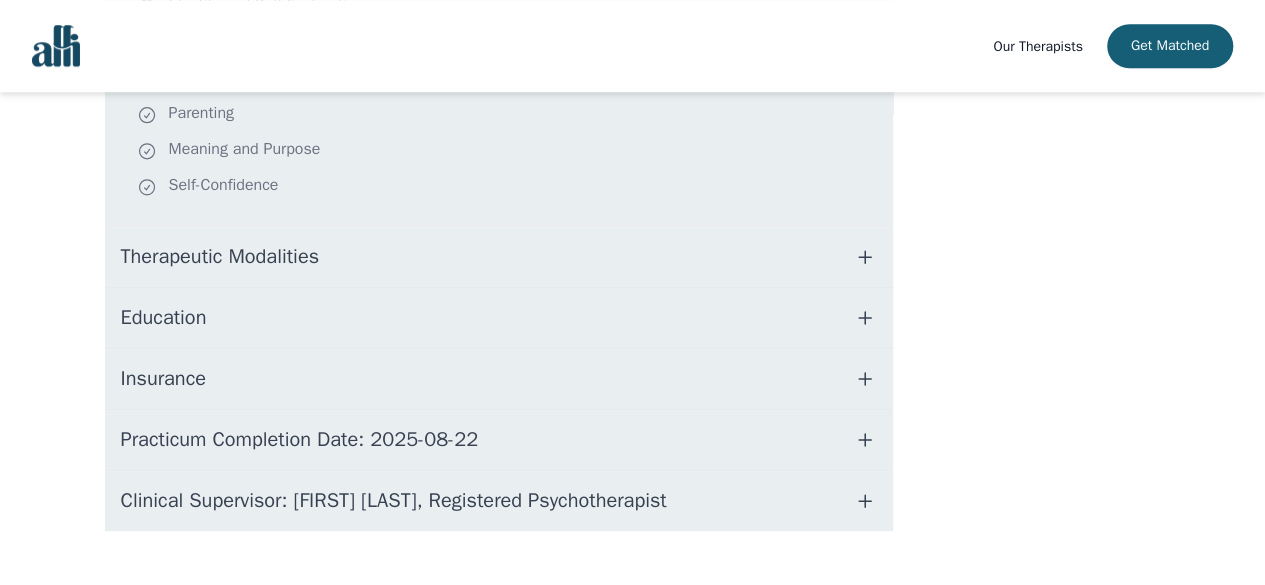 scroll, scrollTop: 817, scrollLeft: 0, axis: vertical 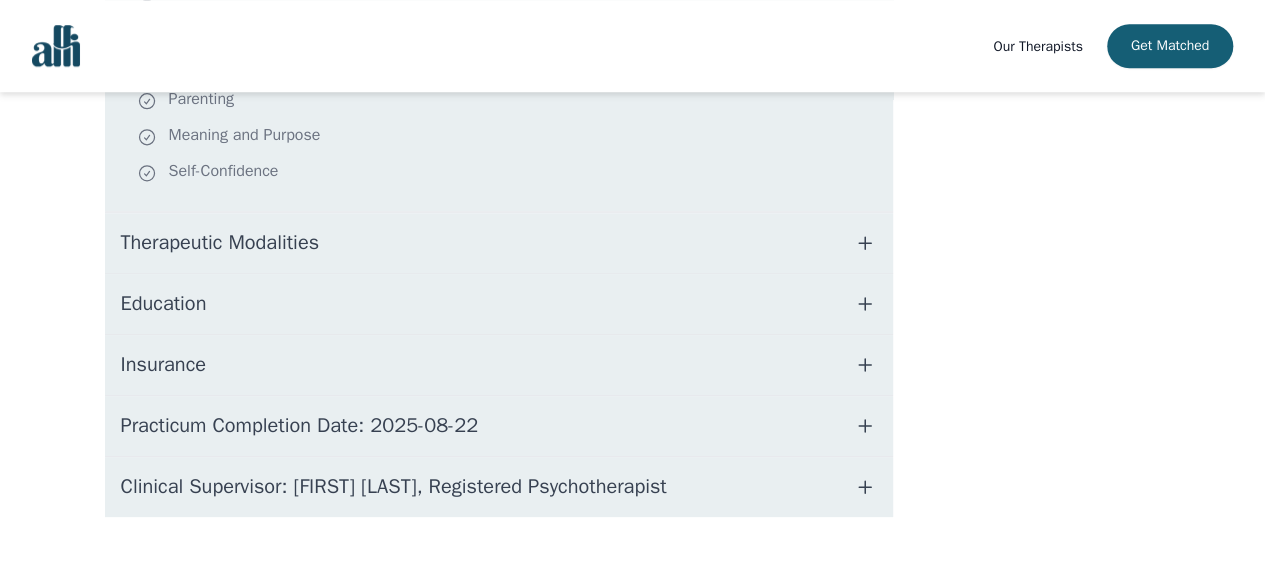 click on "Therapeutic Modalities" at bounding box center [499, 243] 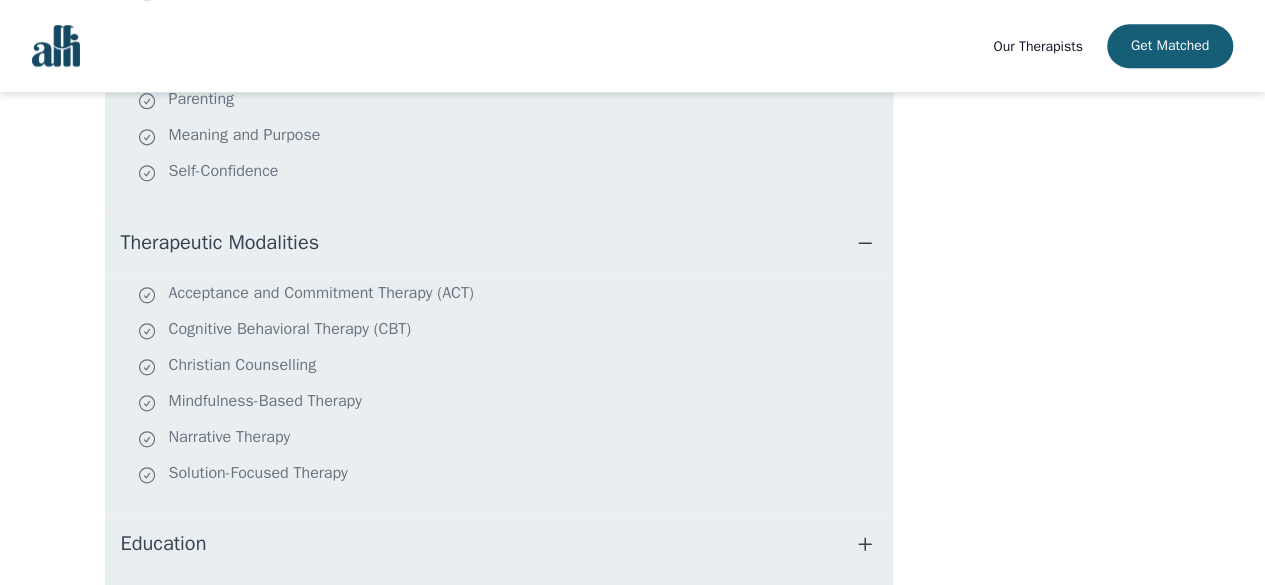 click on "Education" at bounding box center [499, 544] 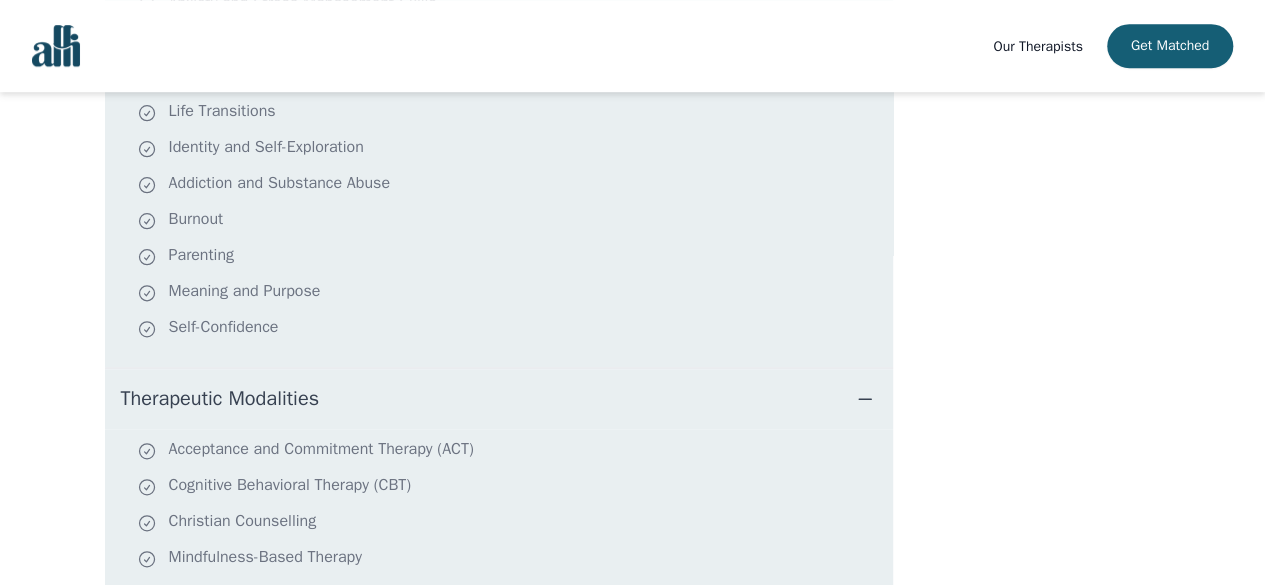scroll, scrollTop: 644, scrollLeft: 0, axis: vertical 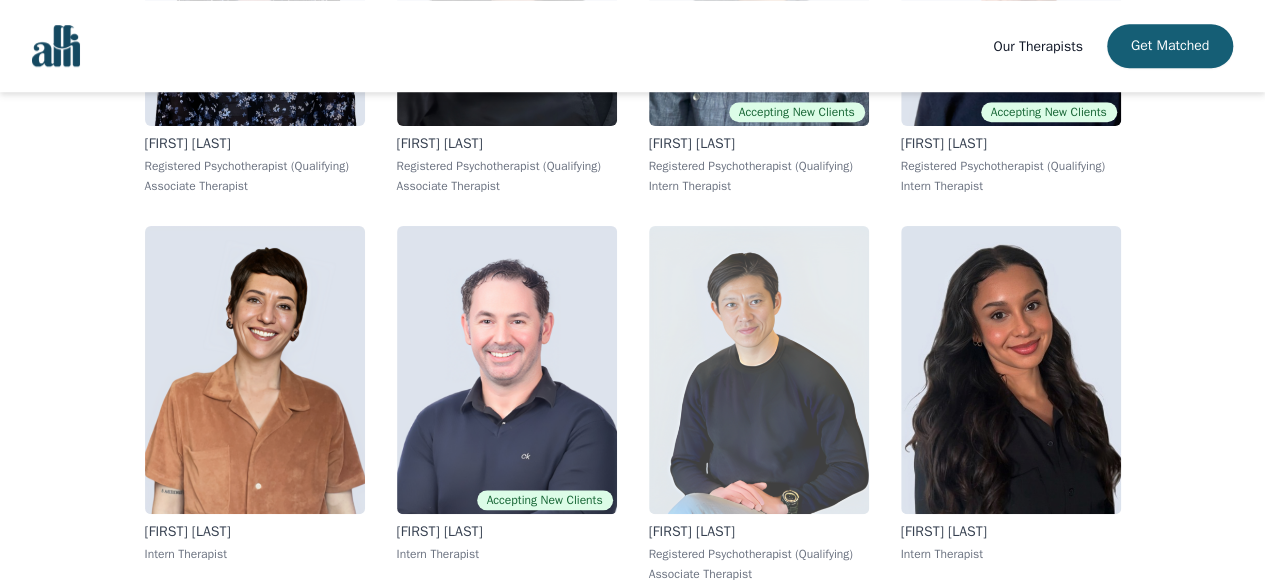 click at bounding box center (759, 370) 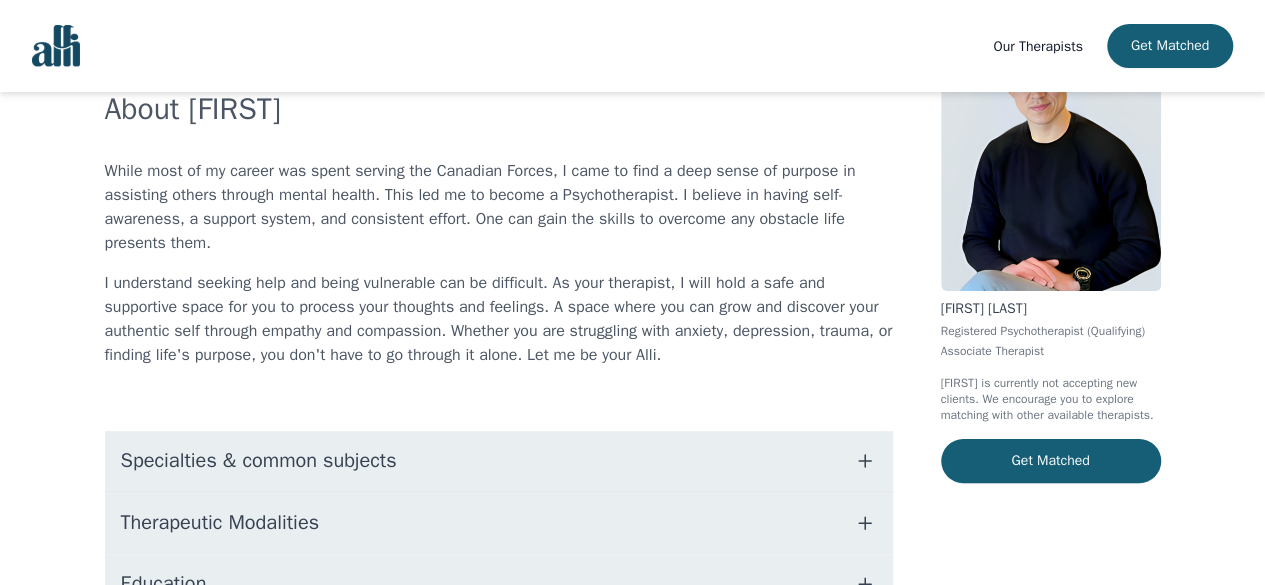 scroll, scrollTop: 145, scrollLeft: 0, axis: vertical 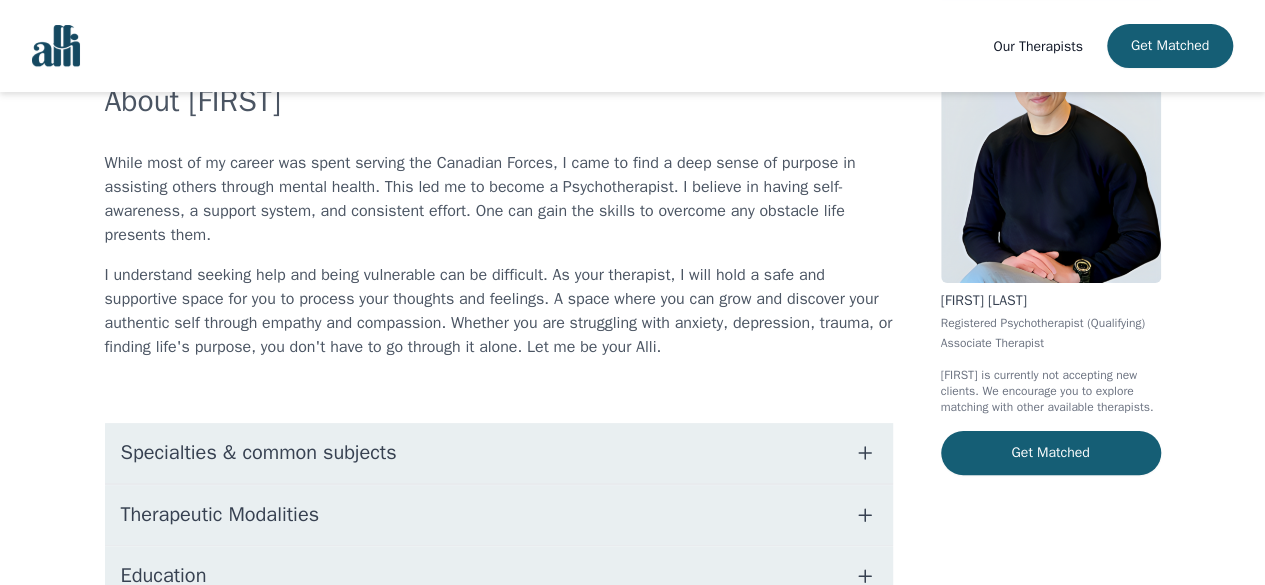 click on "Specialties & common subjects" at bounding box center (499, 453) 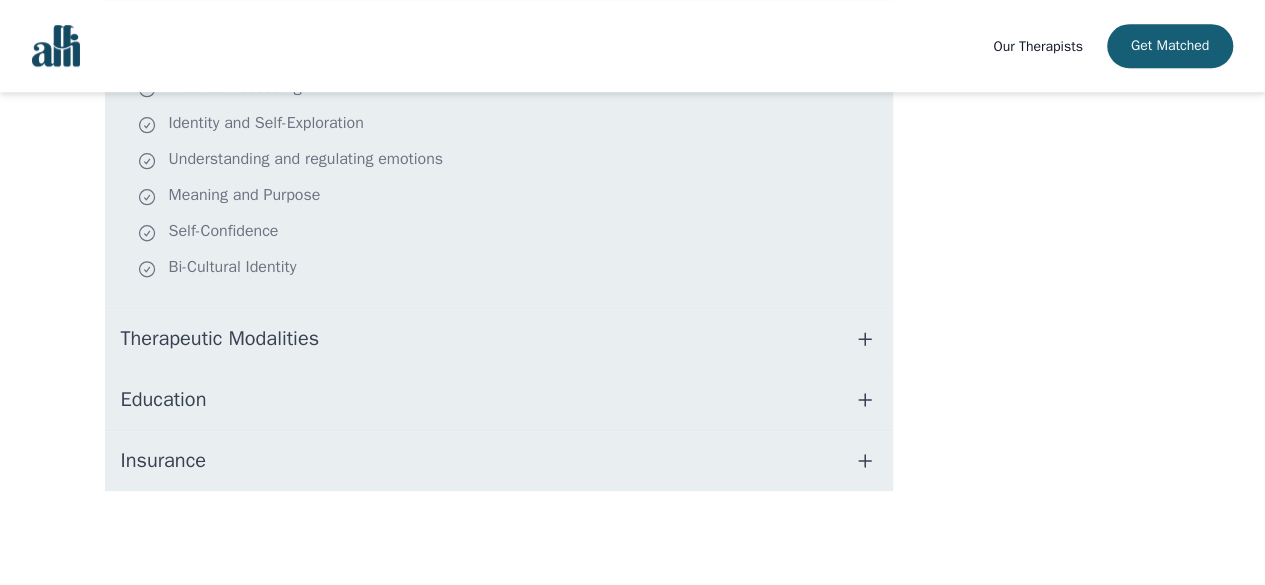 scroll, scrollTop: 696, scrollLeft: 0, axis: vertical 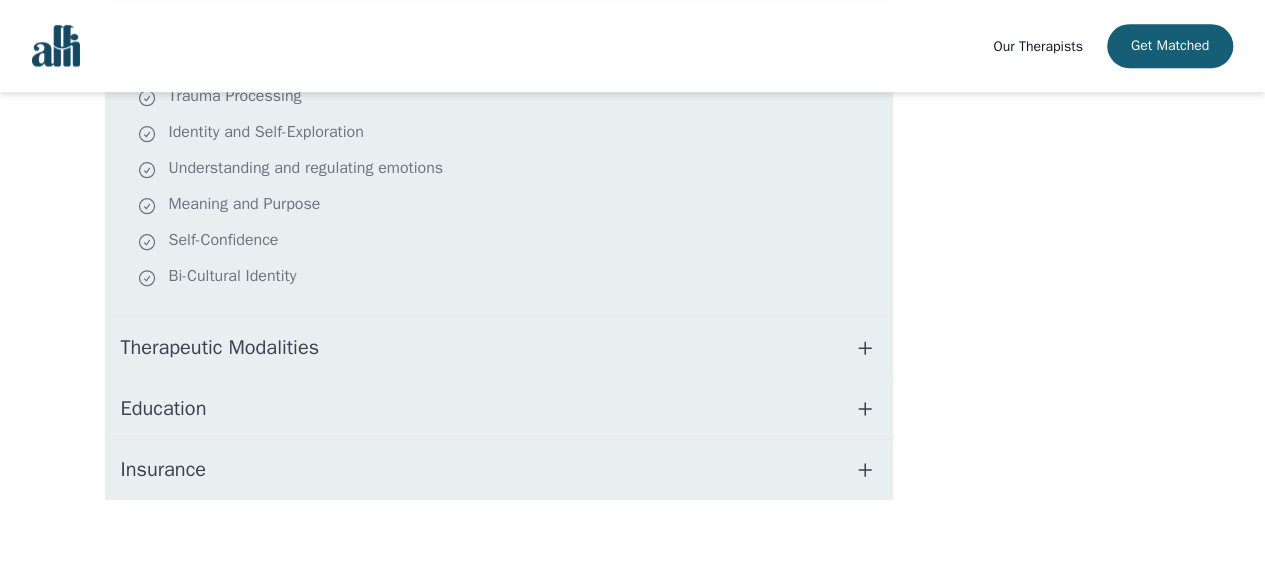 click on "Therapeutic Modalities" at bounding box center (220, 348) 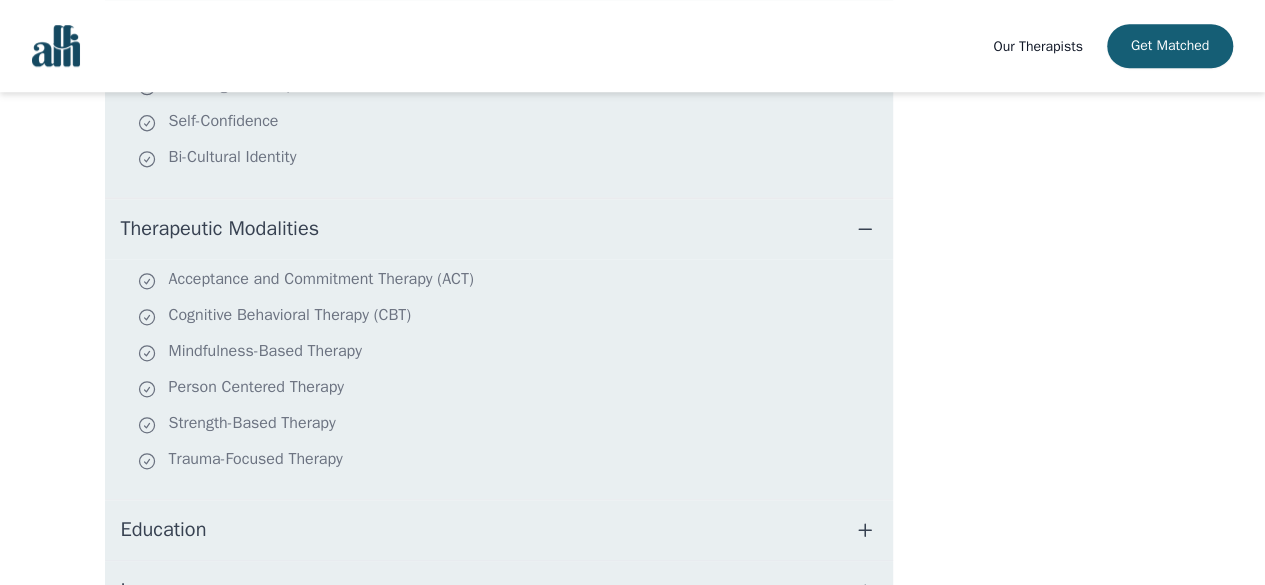 scroll, scrollTop: 816, scrollLeft: 0, axis: vertical 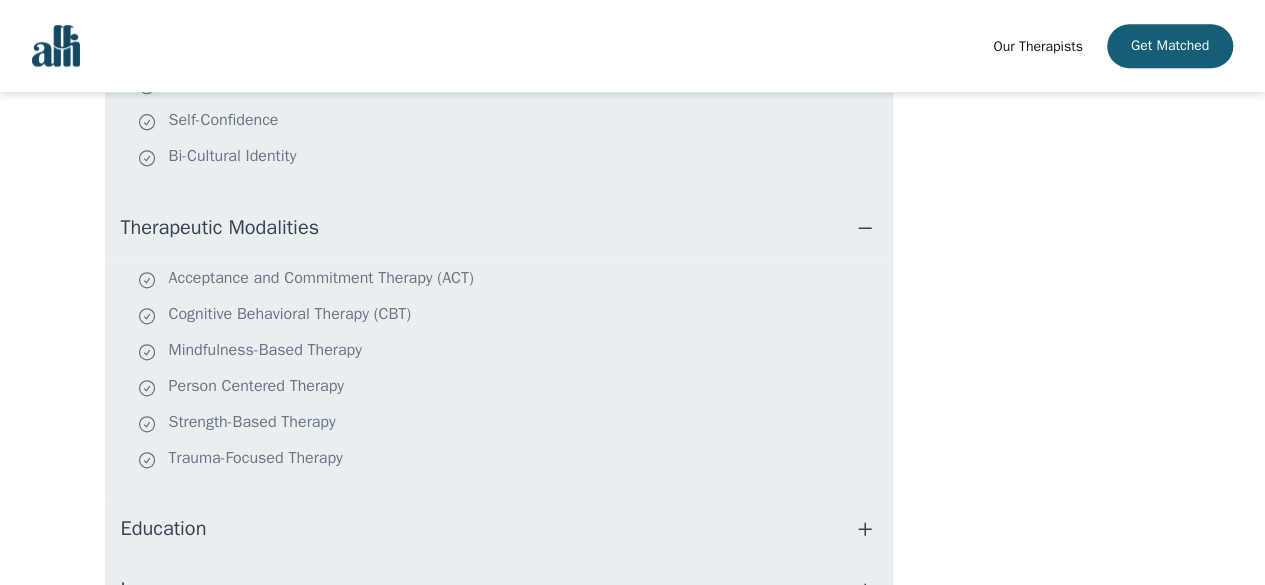 click on "Education" at bounding box center (499, 529) 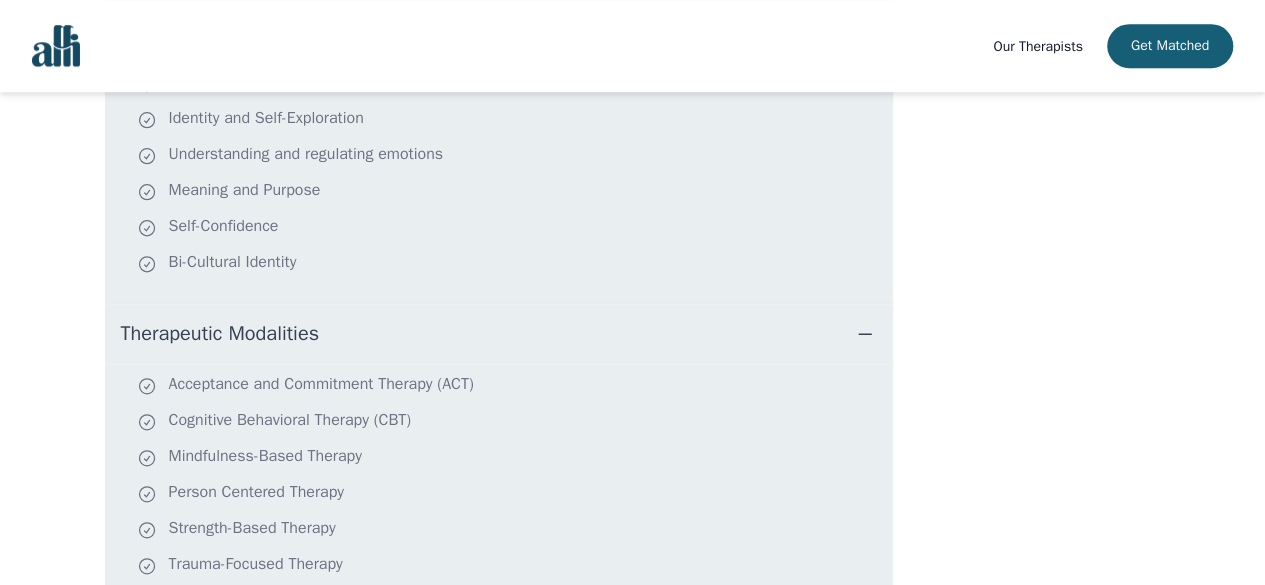 scroll, scrollTop: 990, scrollLeft: 0, axis: vertical 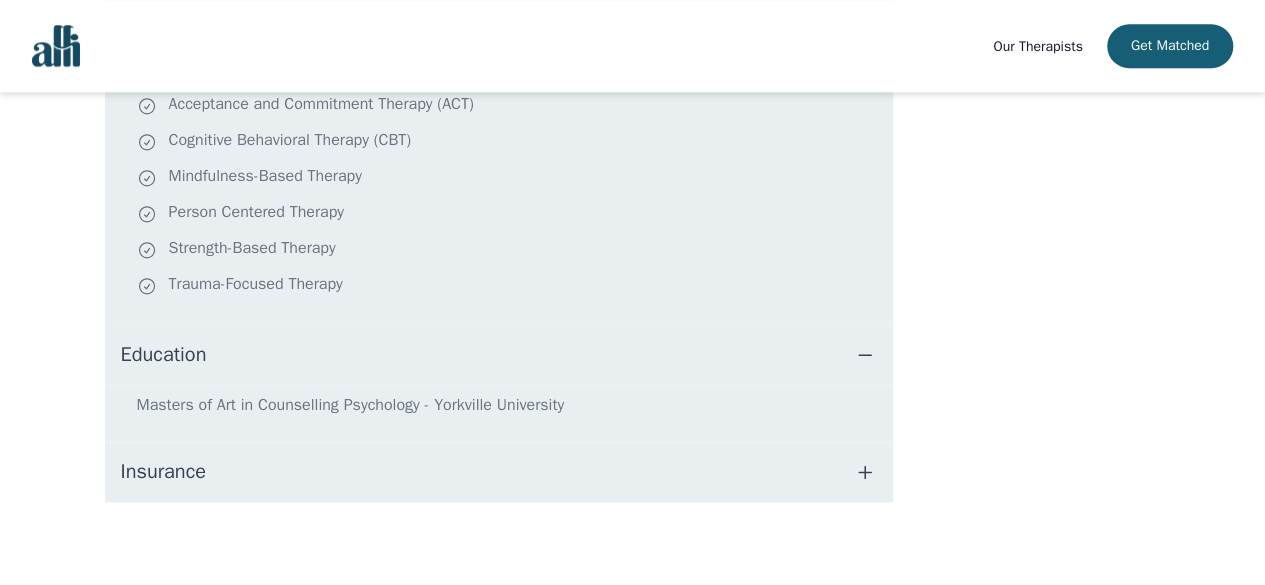 click on "Insurance" at bounding box center [499, 472] 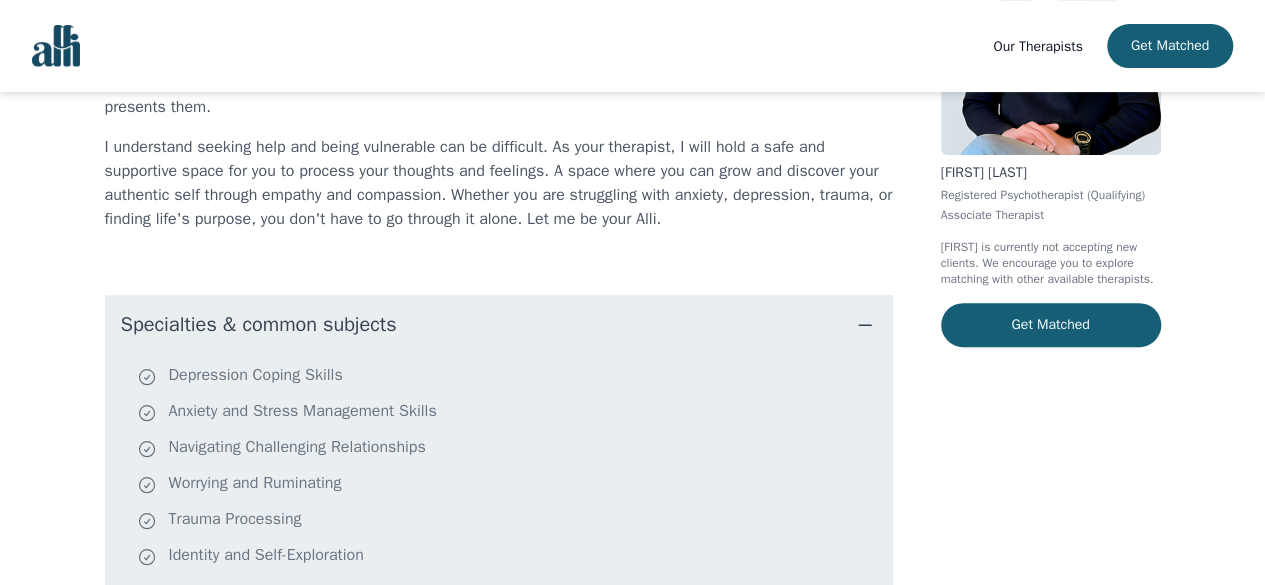 scroll, scrollTop: 0, scrollLeft: 0, axis: both 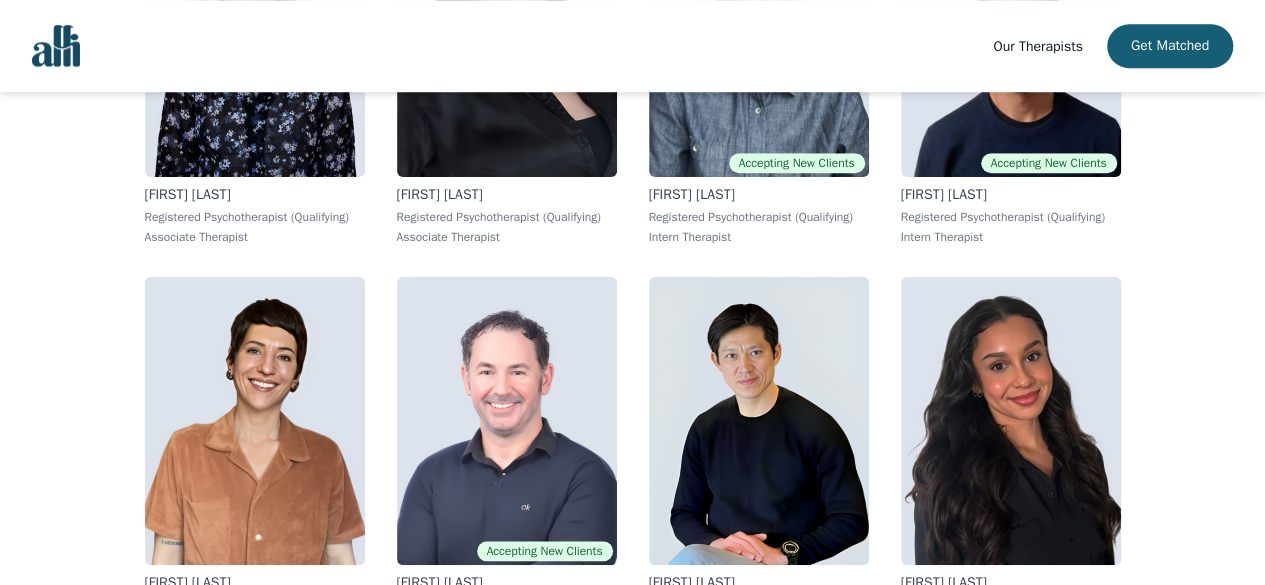 click at bounding box center [507, 421] 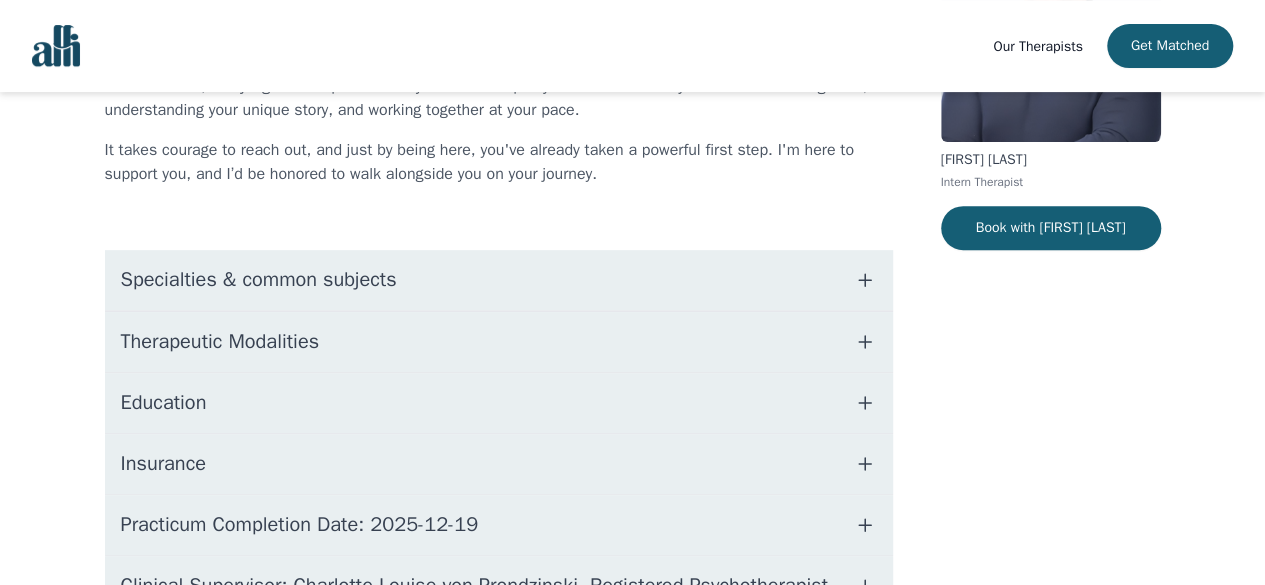 scroll, scrollTop: 284, scrollLeft: 0, axis: vertical 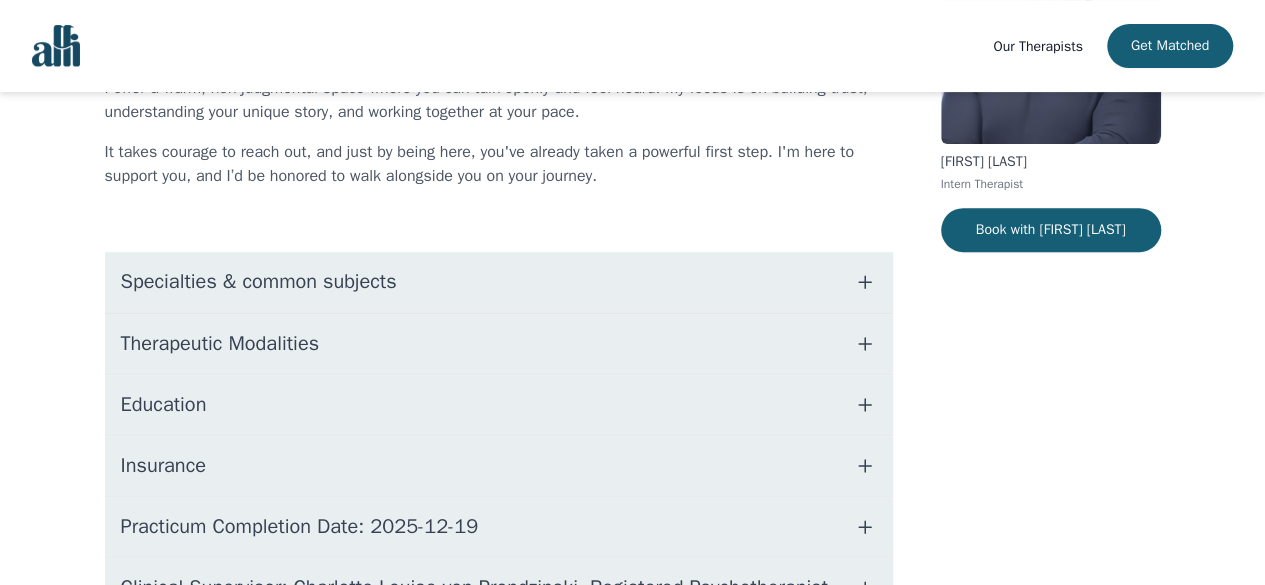 click on "Therapeutic Modalities" at bounding box center [499, 344] 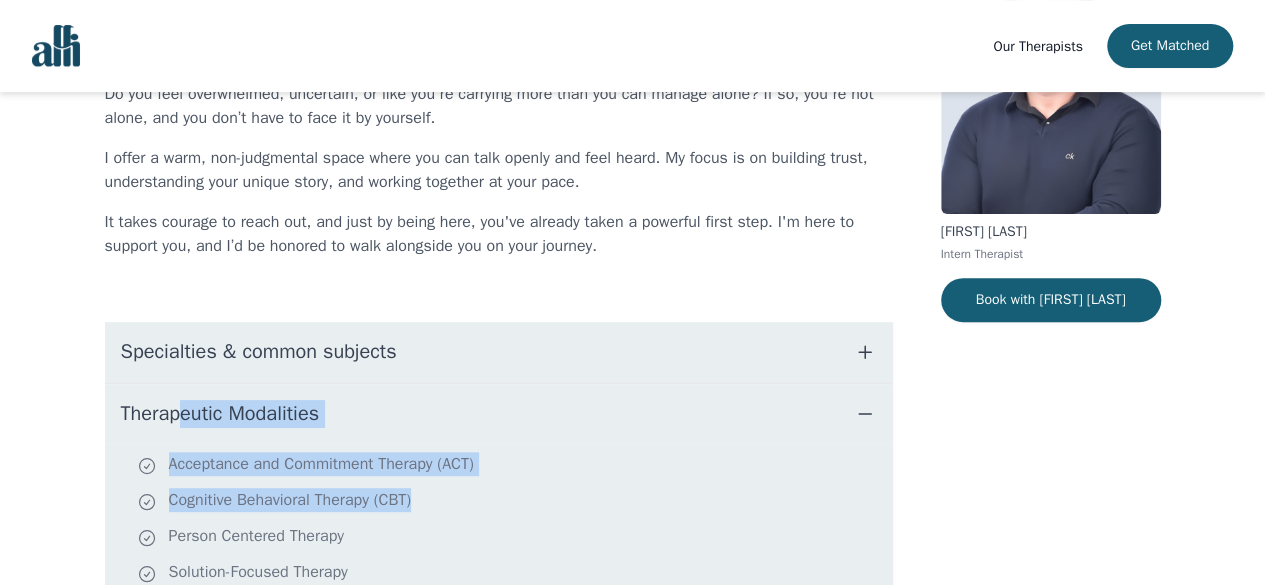 scroll, scrollTop: 184, scrollLeft: 0, axis: vertical 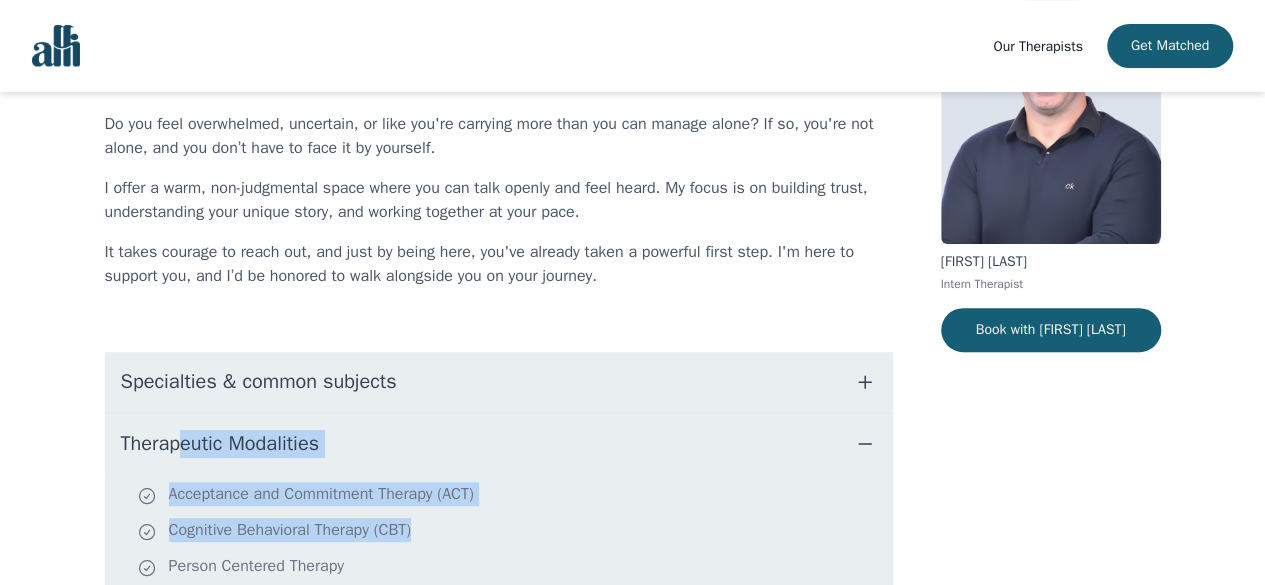 drag, startPoint x: 179, startPoint y: 387, endPoint x: 701, endPoint y: 559, distance: 549.6071 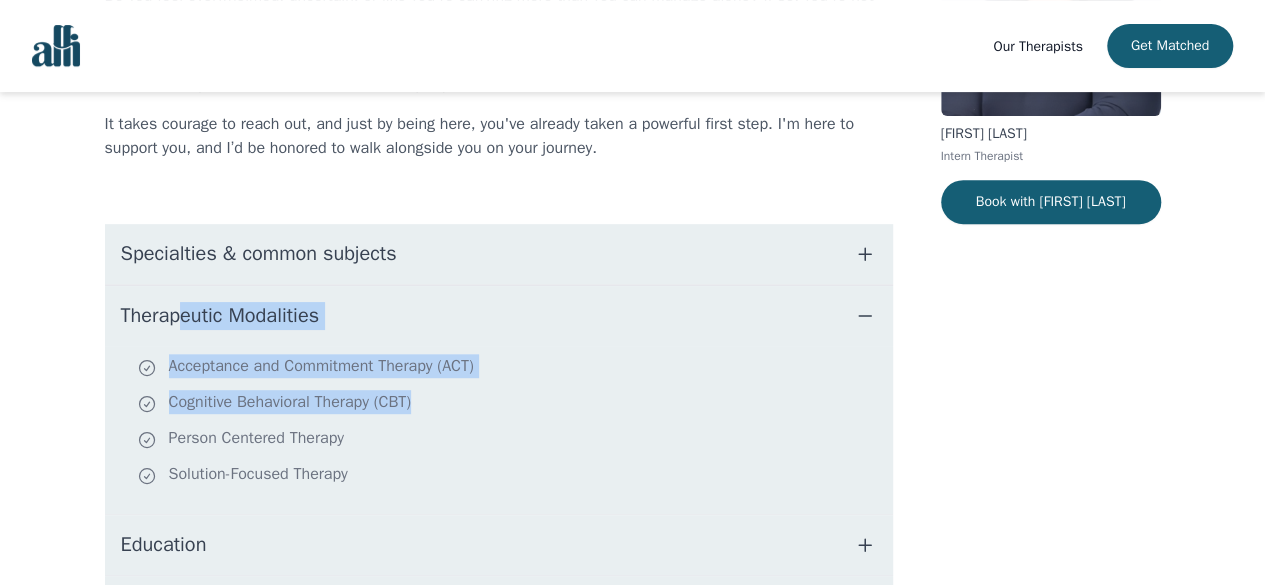scroll, scrollTop: 384, scrollLeft: 0, axis: vertical 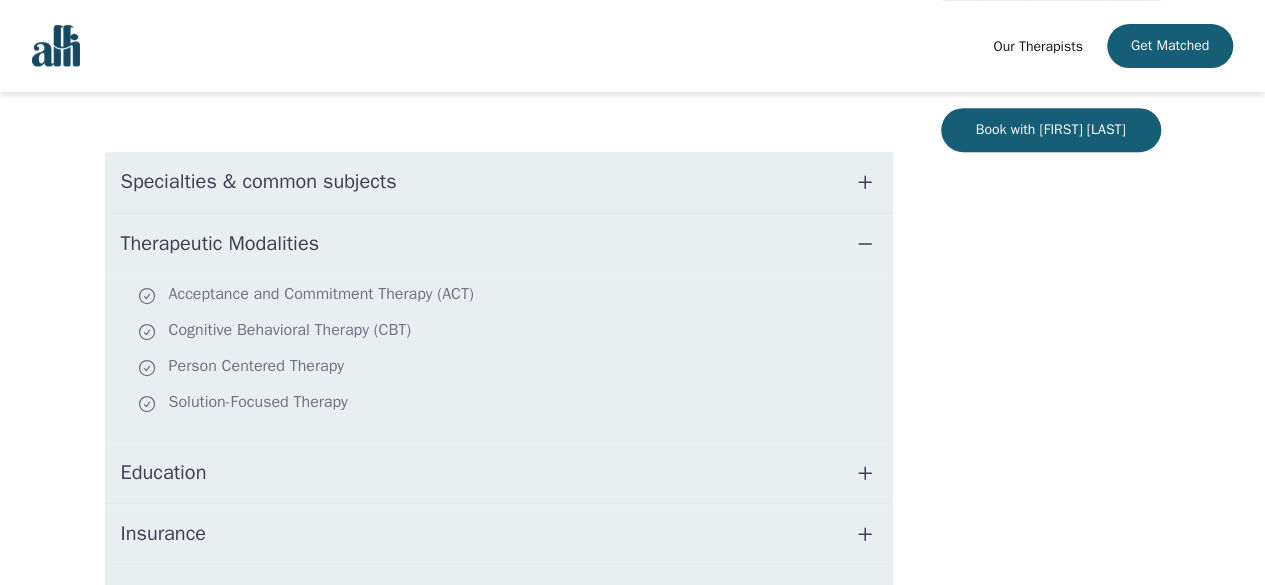 click on "Our Therapists Get Matched" at bounding box center (632, 46) 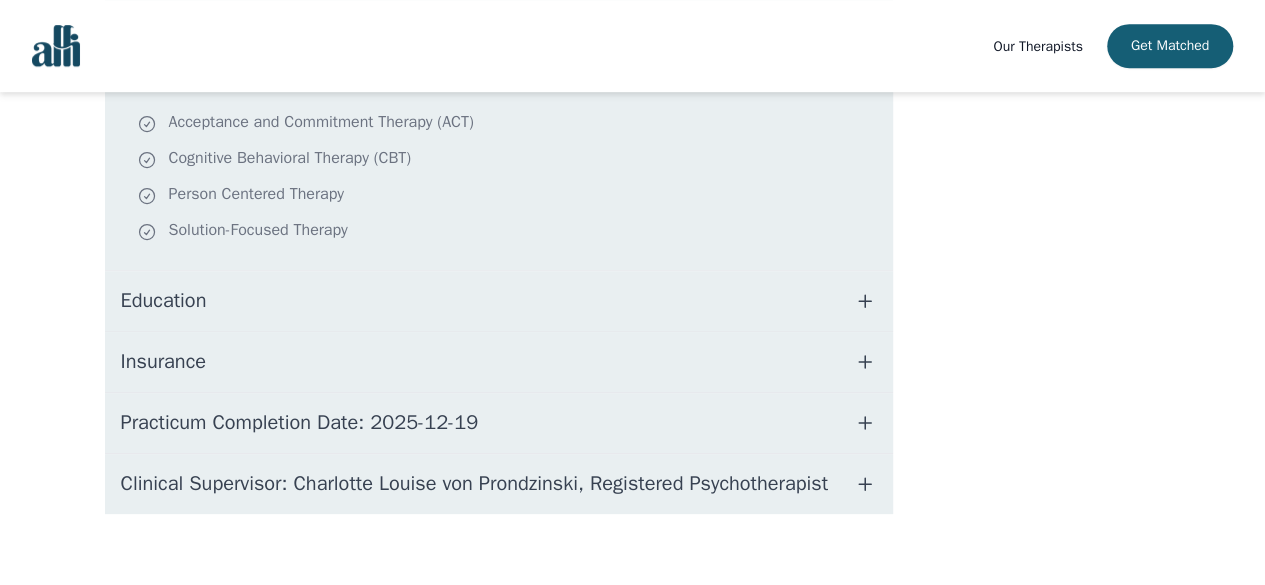 scroll, scrollTop: 606, scrollLeft: 0, axis: vertical 